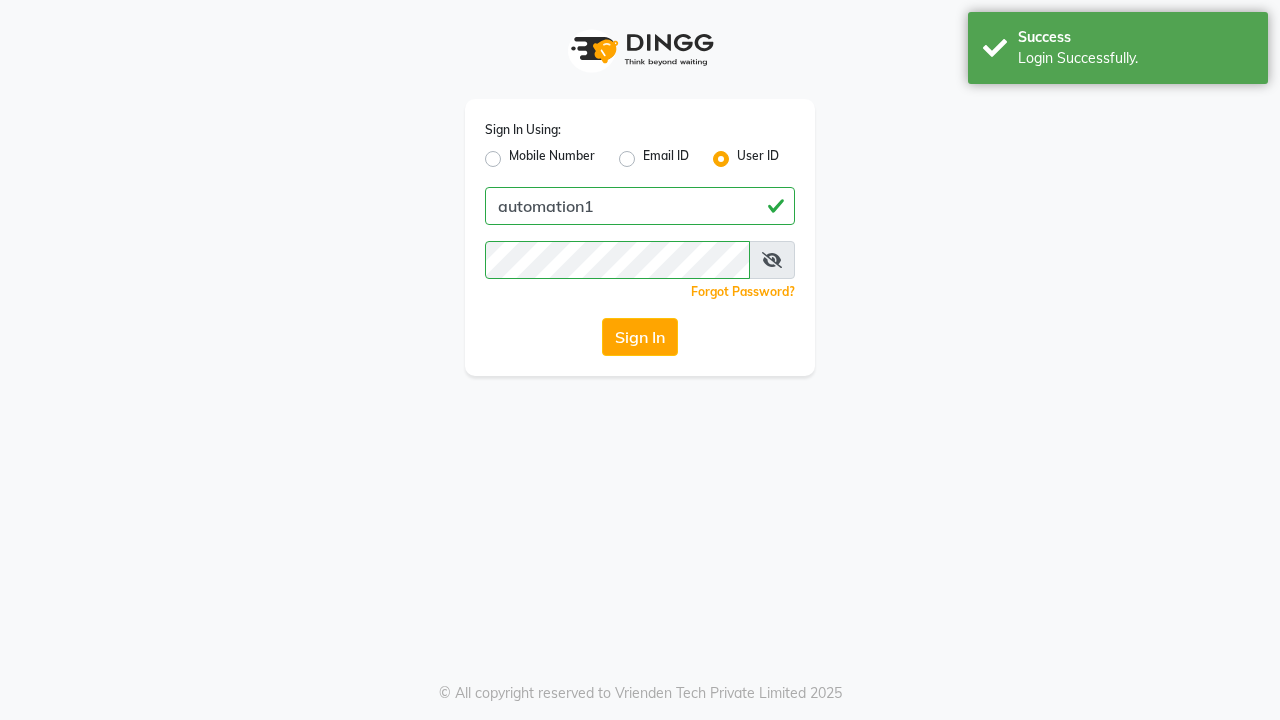scroll, scrollTop: 0, scrollLeft: 0, axis: both 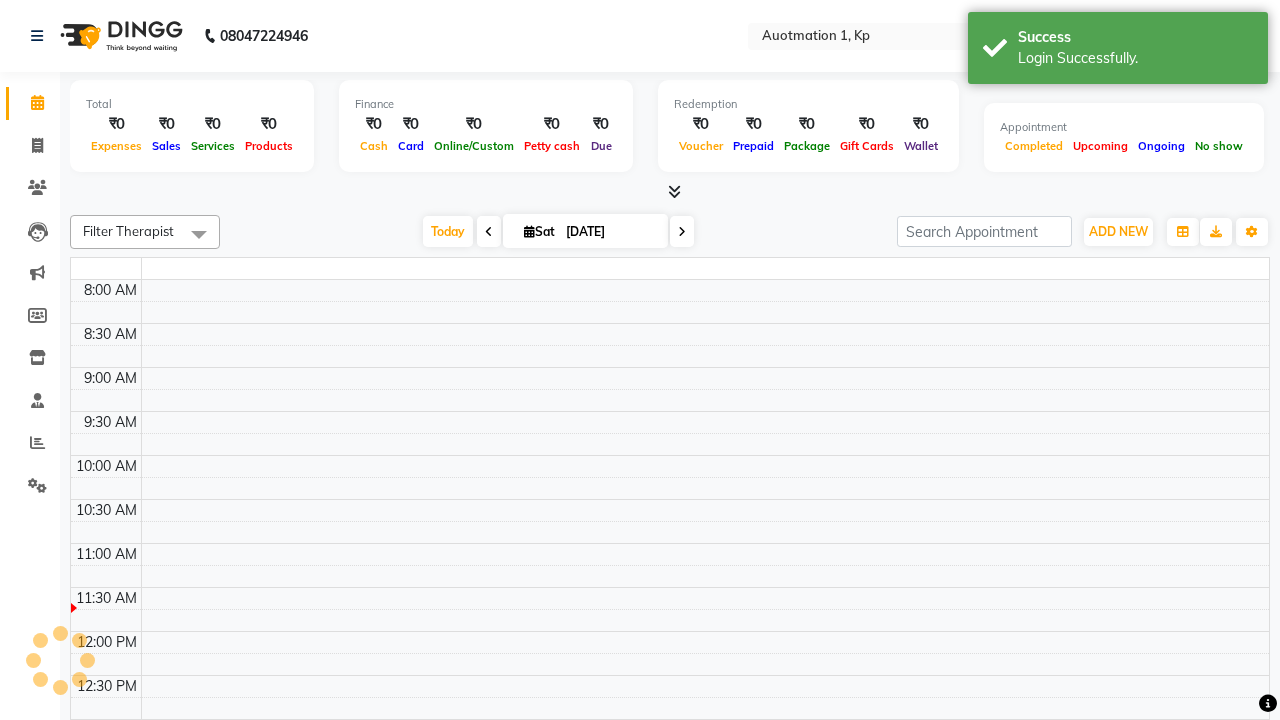 select on "en" 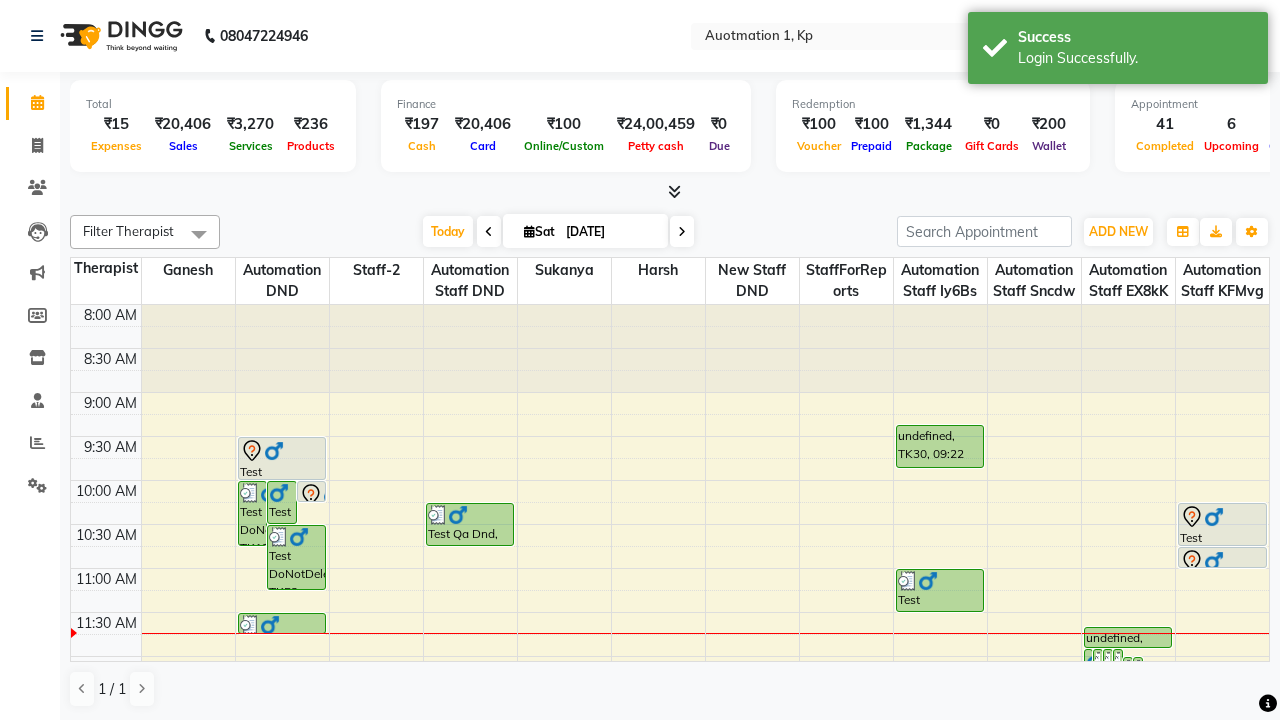 scroll, scrollTop: 0, scrollLeft: 0, axis: both 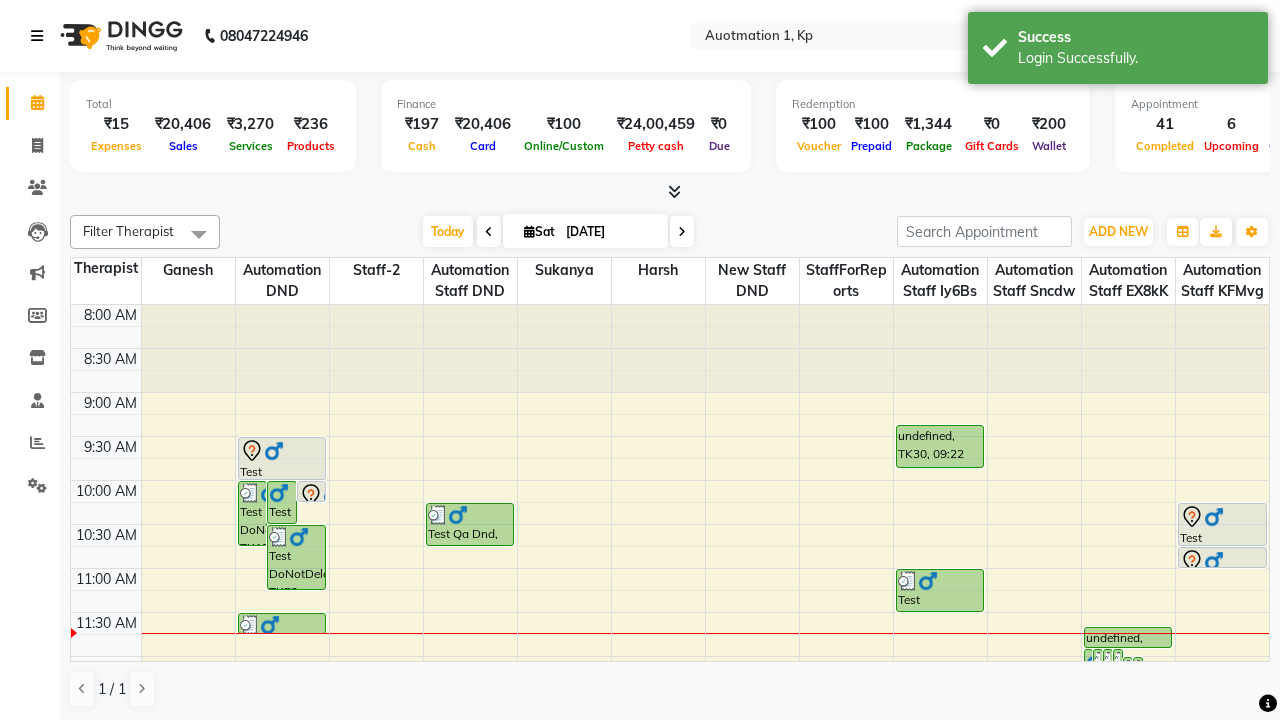 click at bounding box center [37, 36] 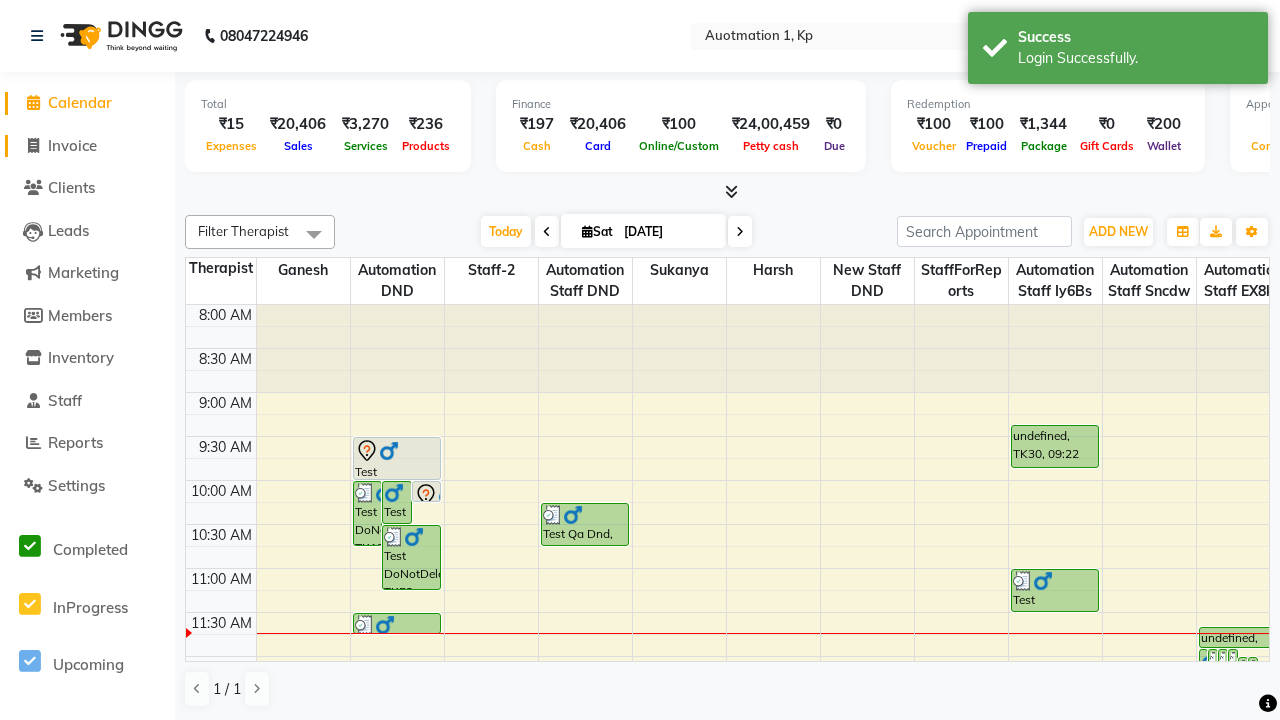 click on "Invoice" 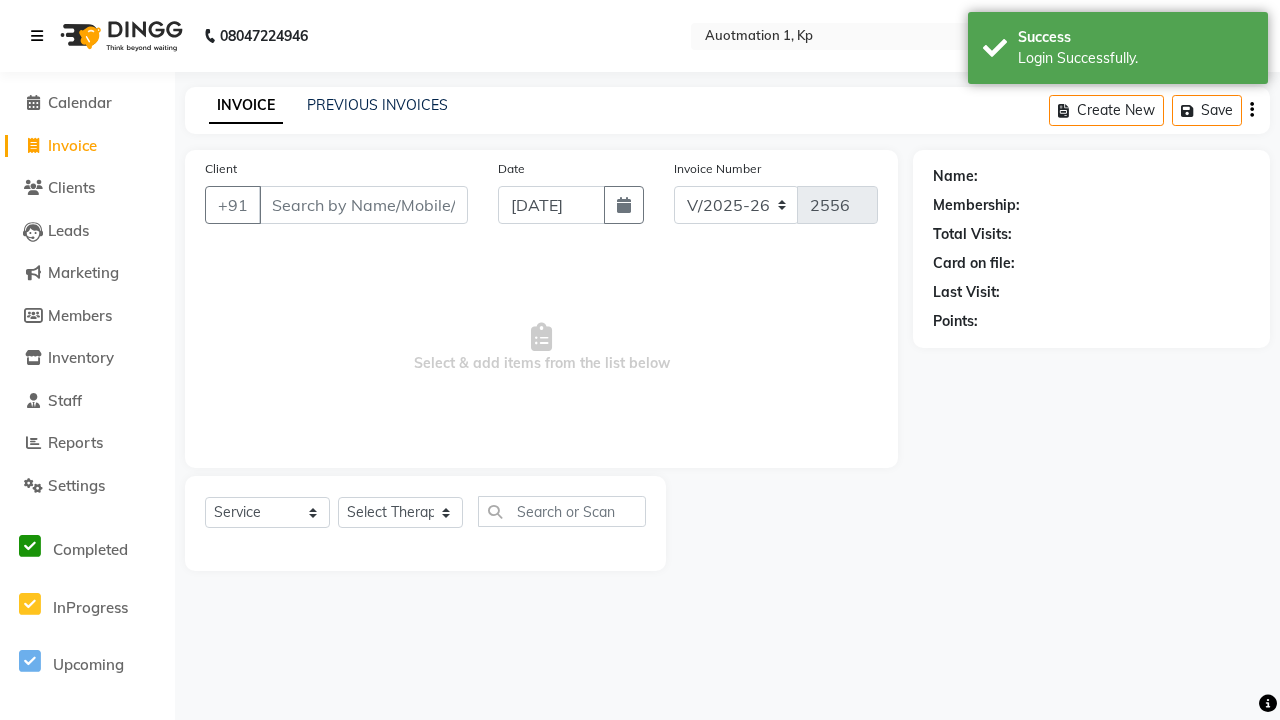 click at bounding box center (37, 36) 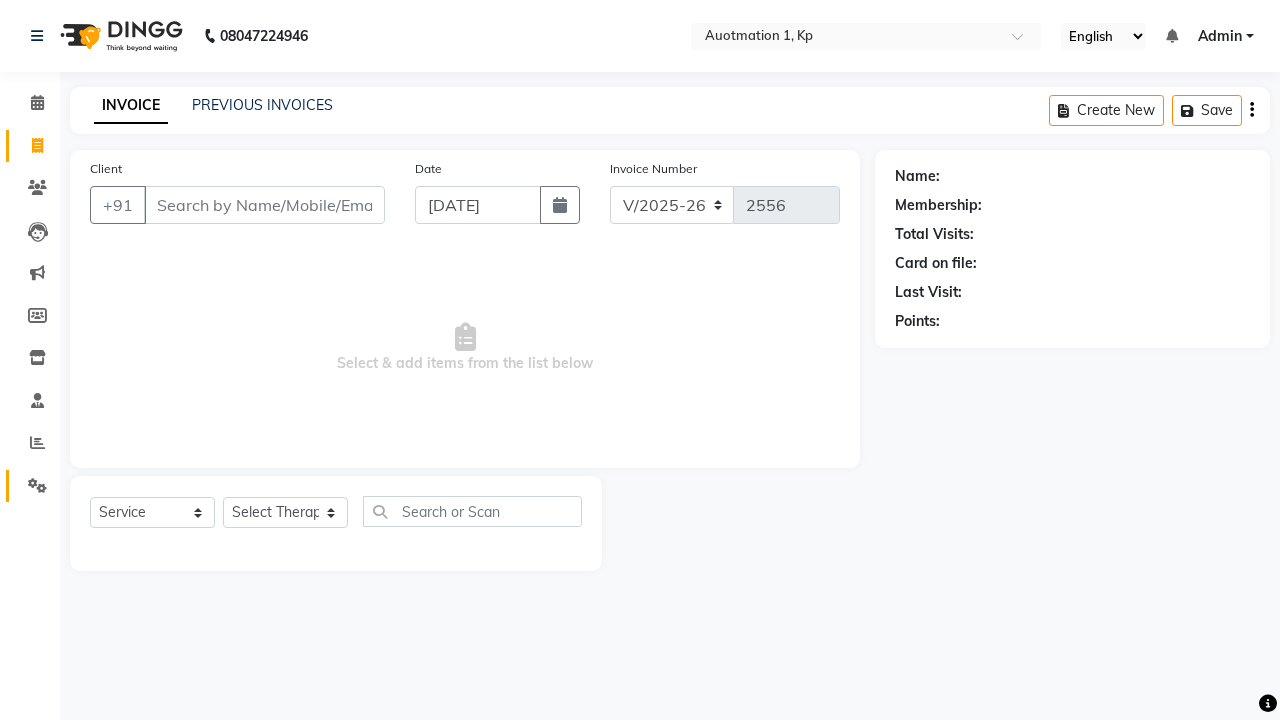 click 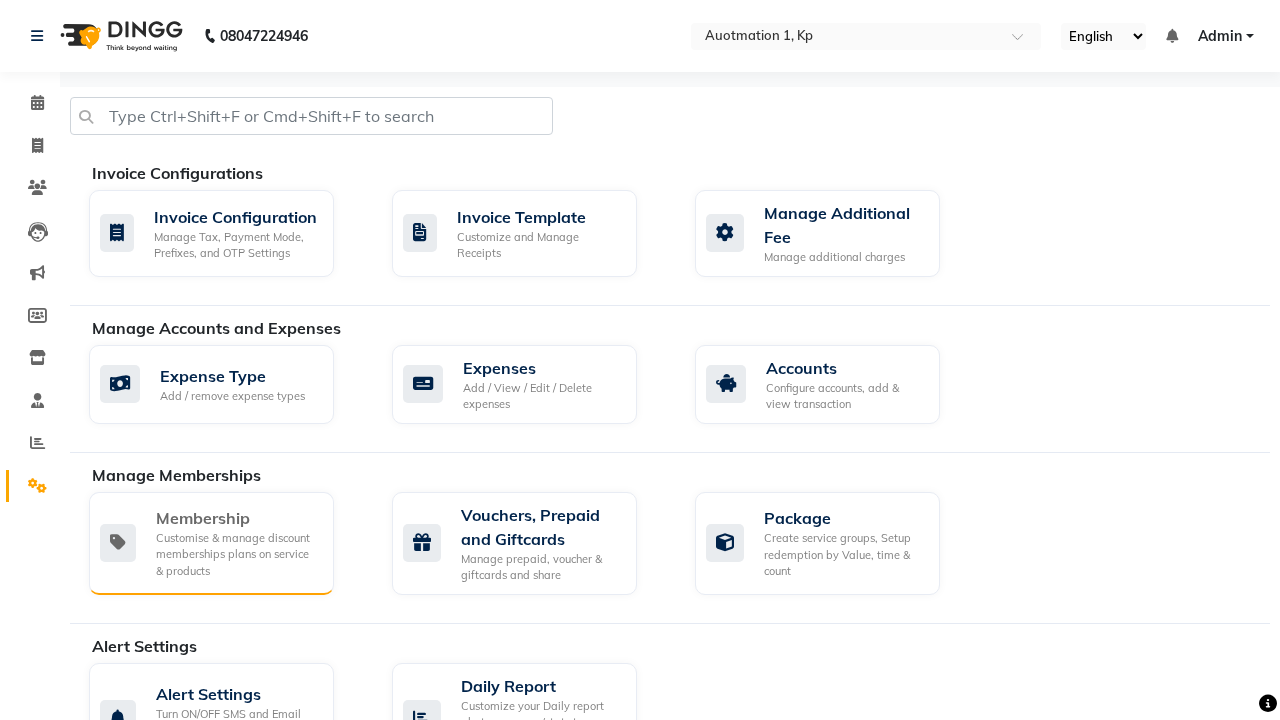 click on "Membership" 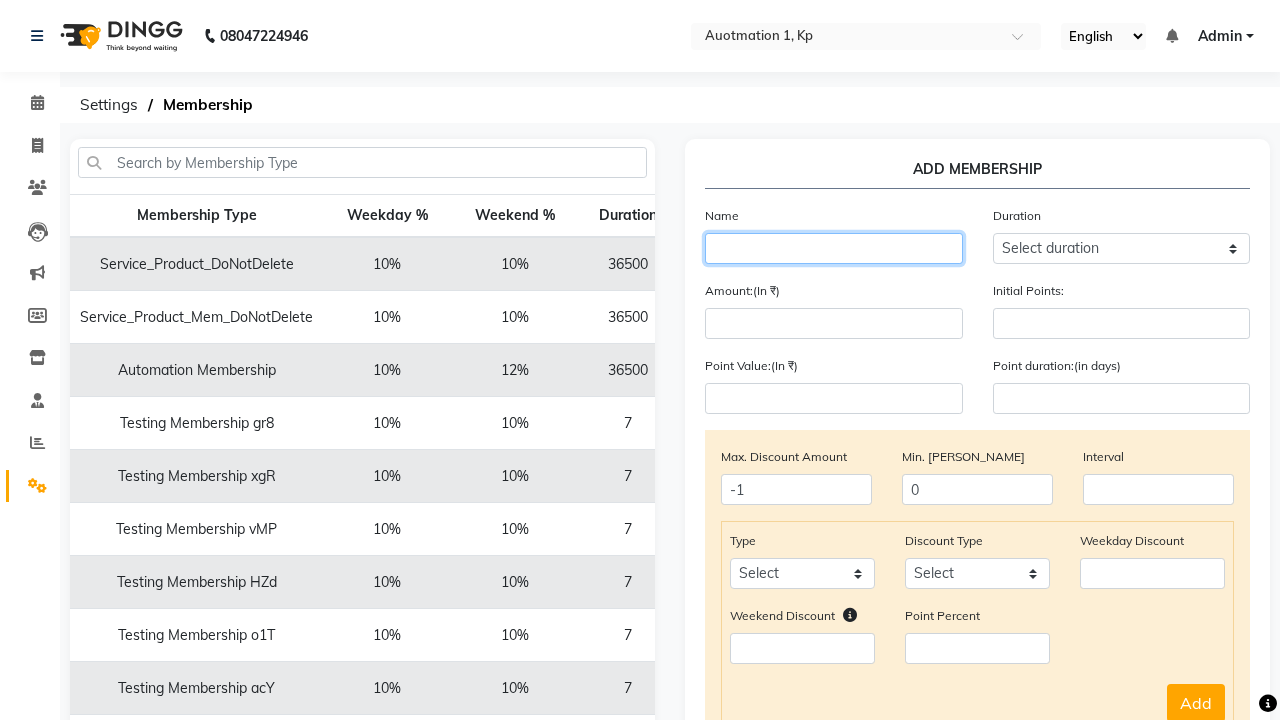 type on "Testing Membership Gvm" 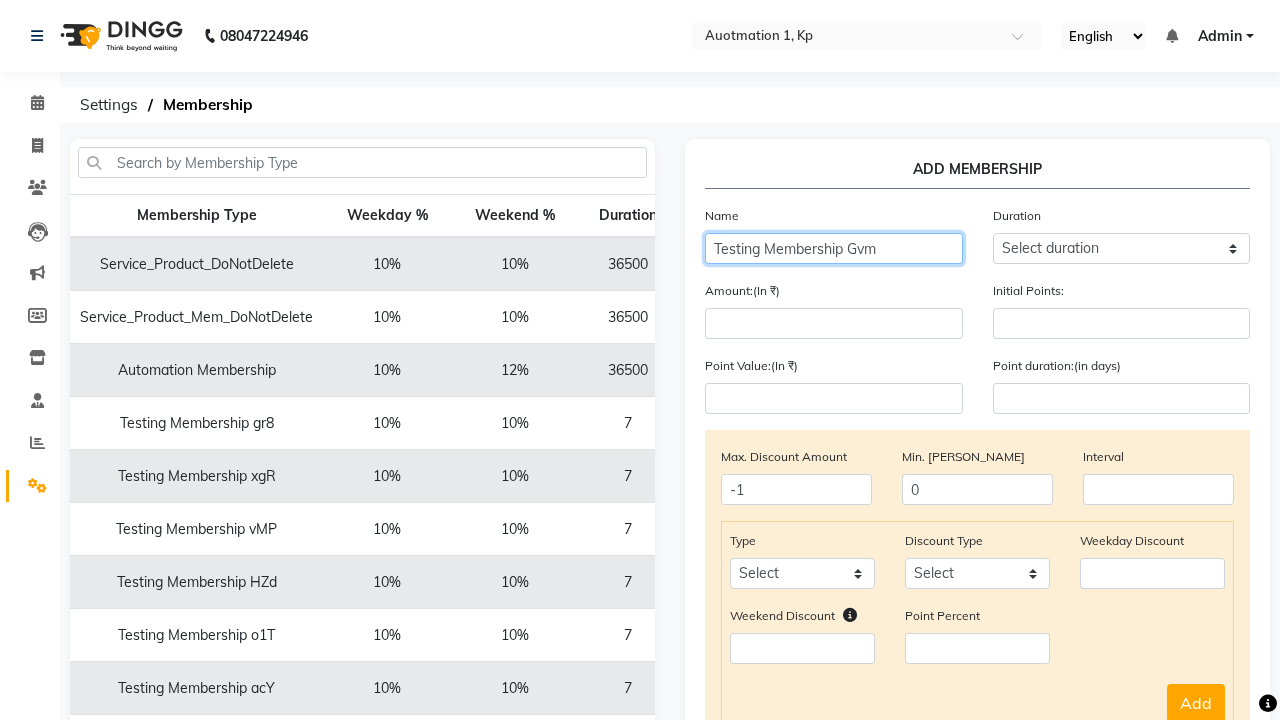 select on "1: 7" 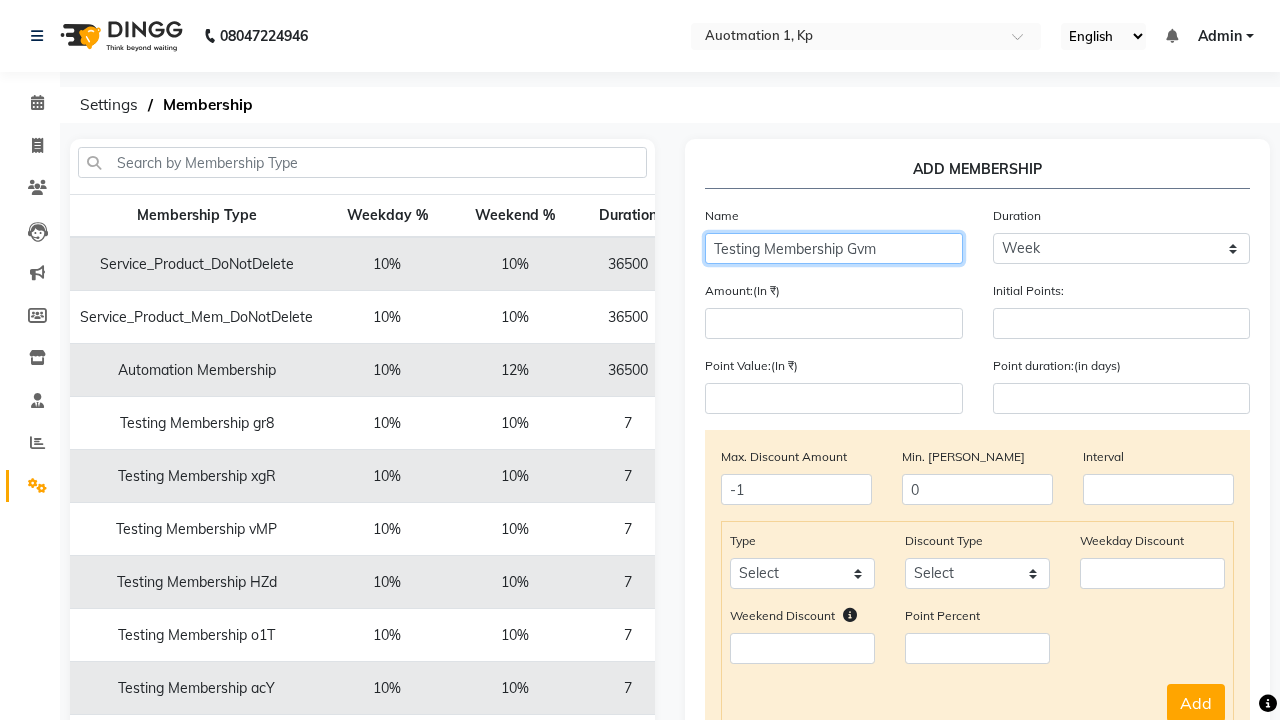 type on "7" 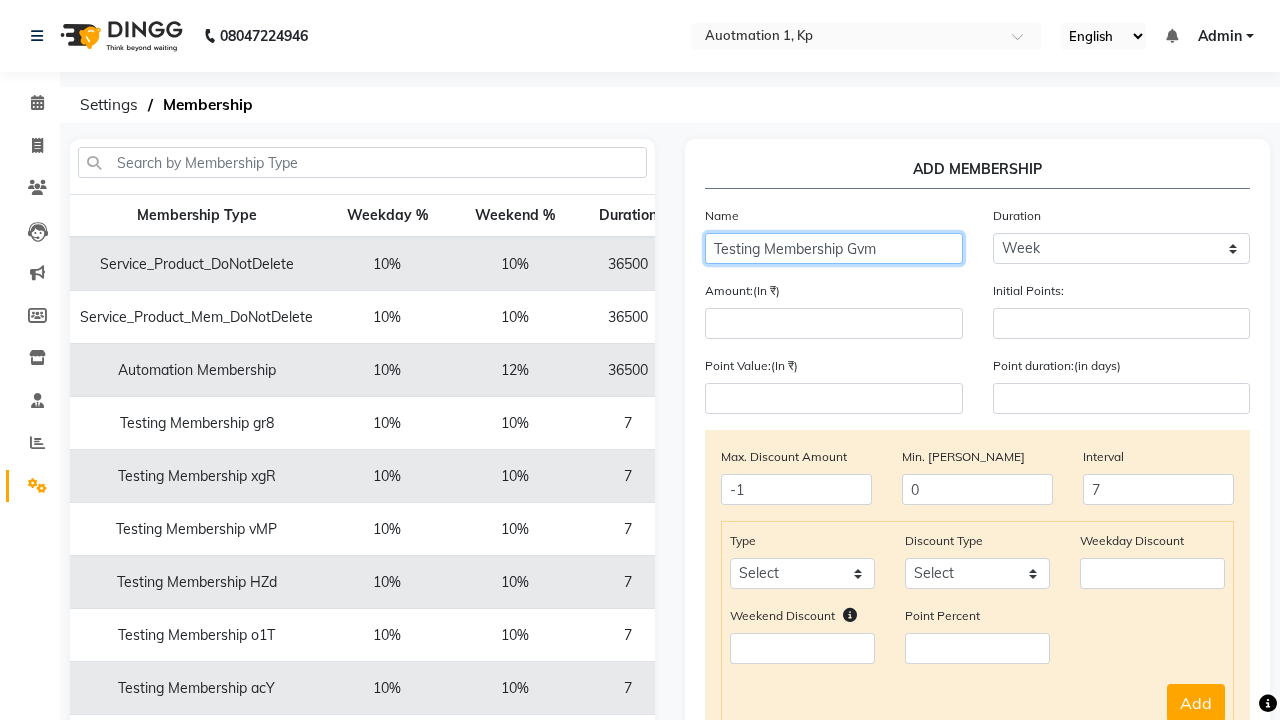 type on "Testing Membership Gvm" 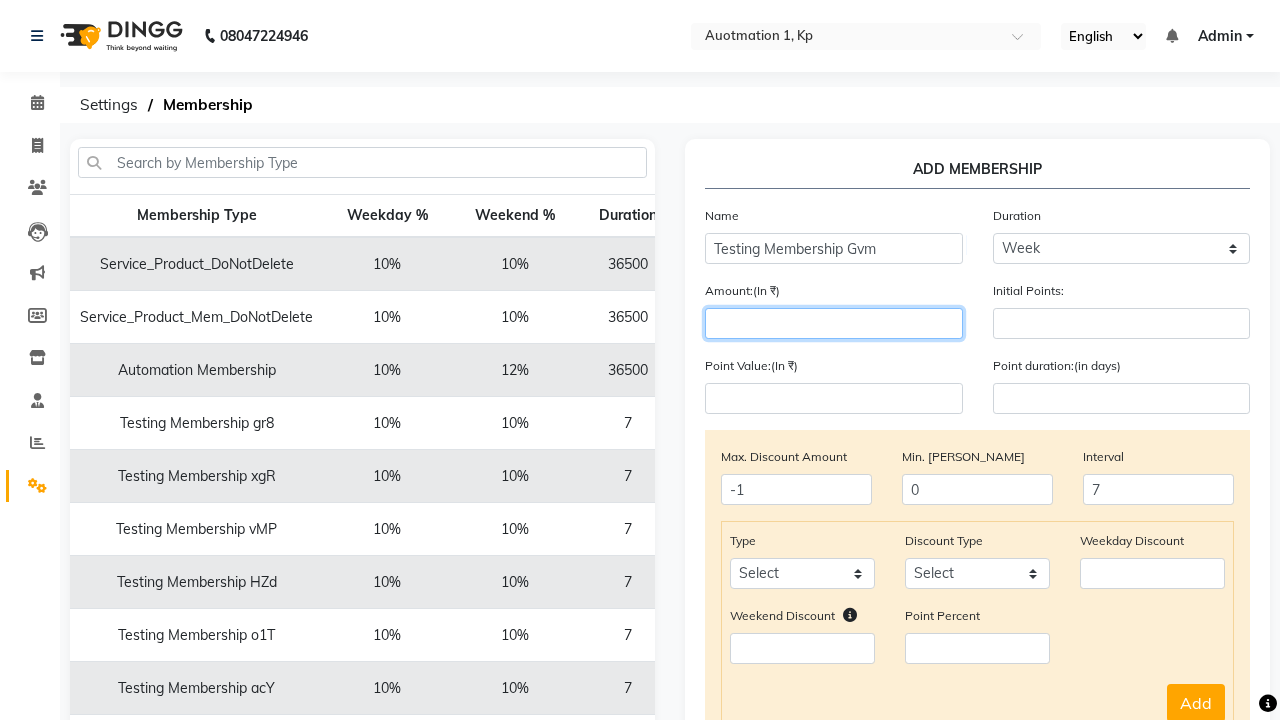 type on "1000" 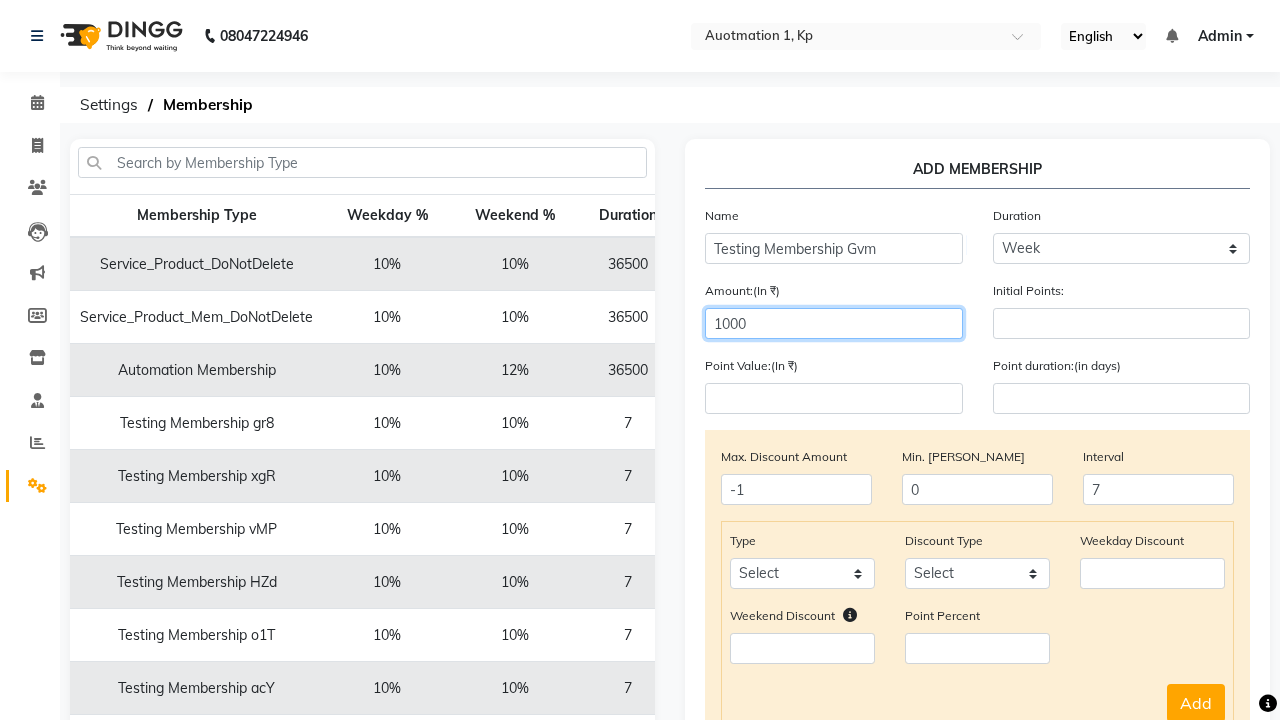 select on "service" 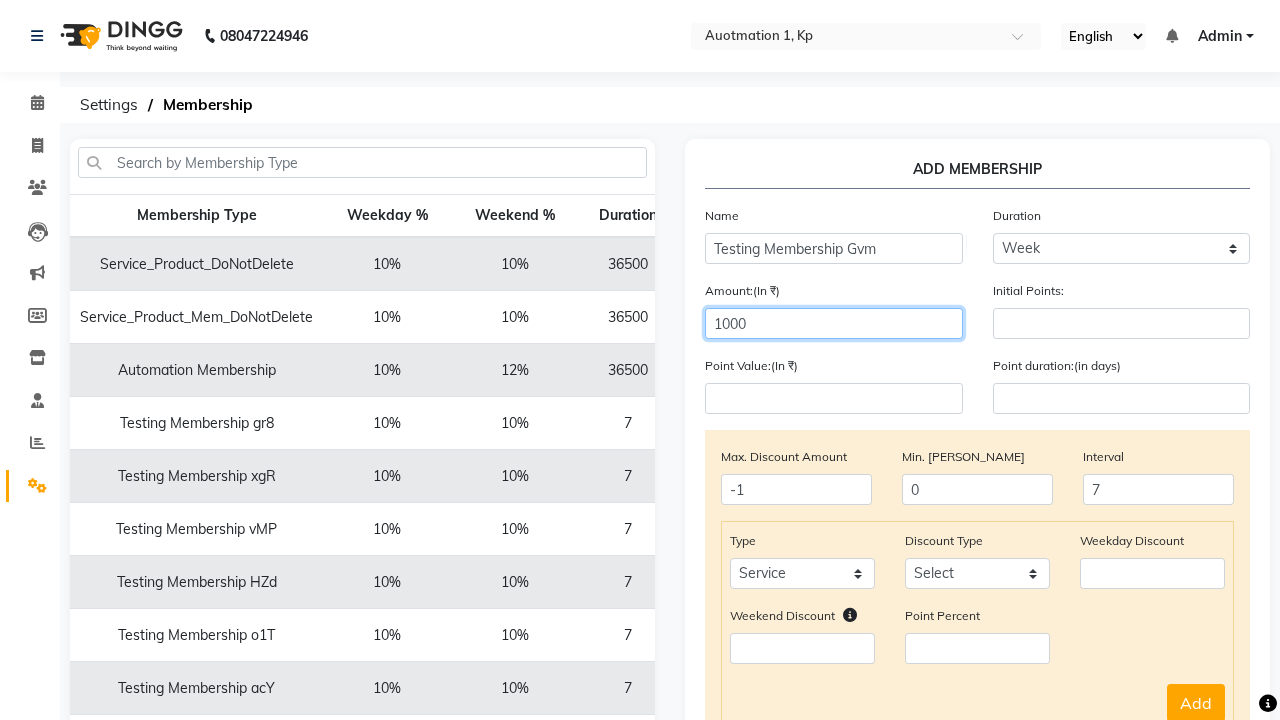 select on "Percent" 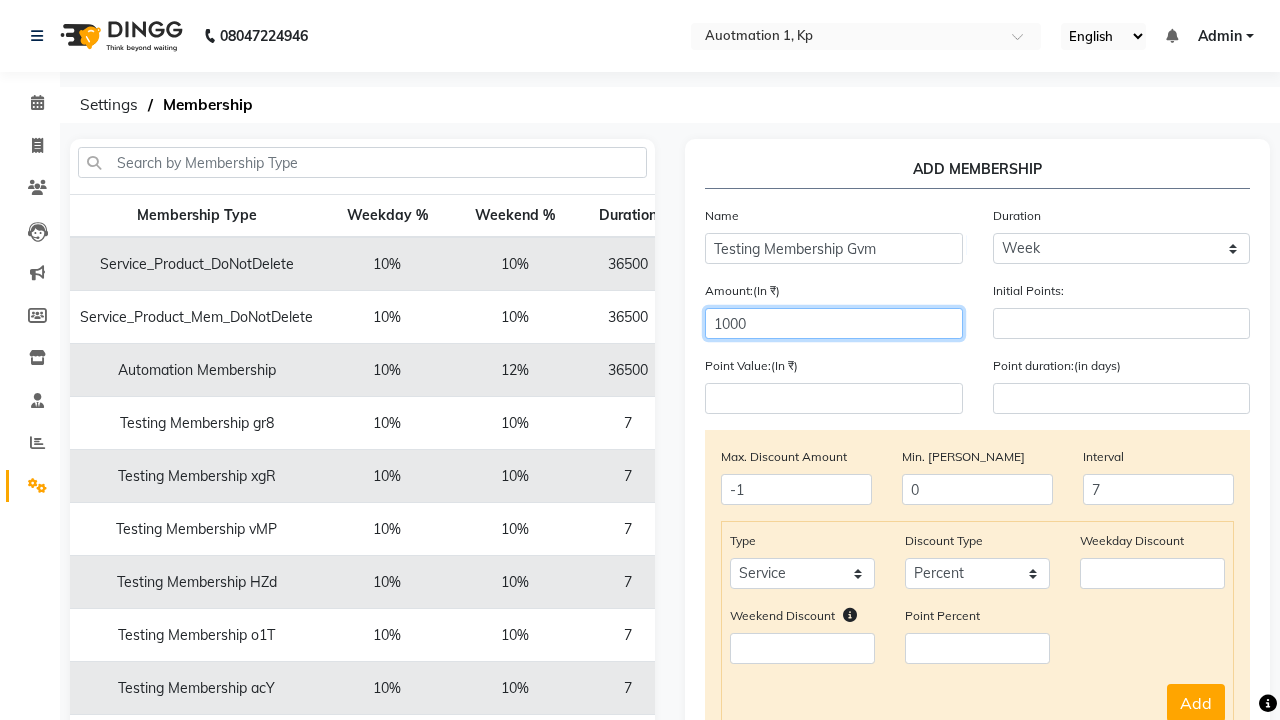 type on "1000" 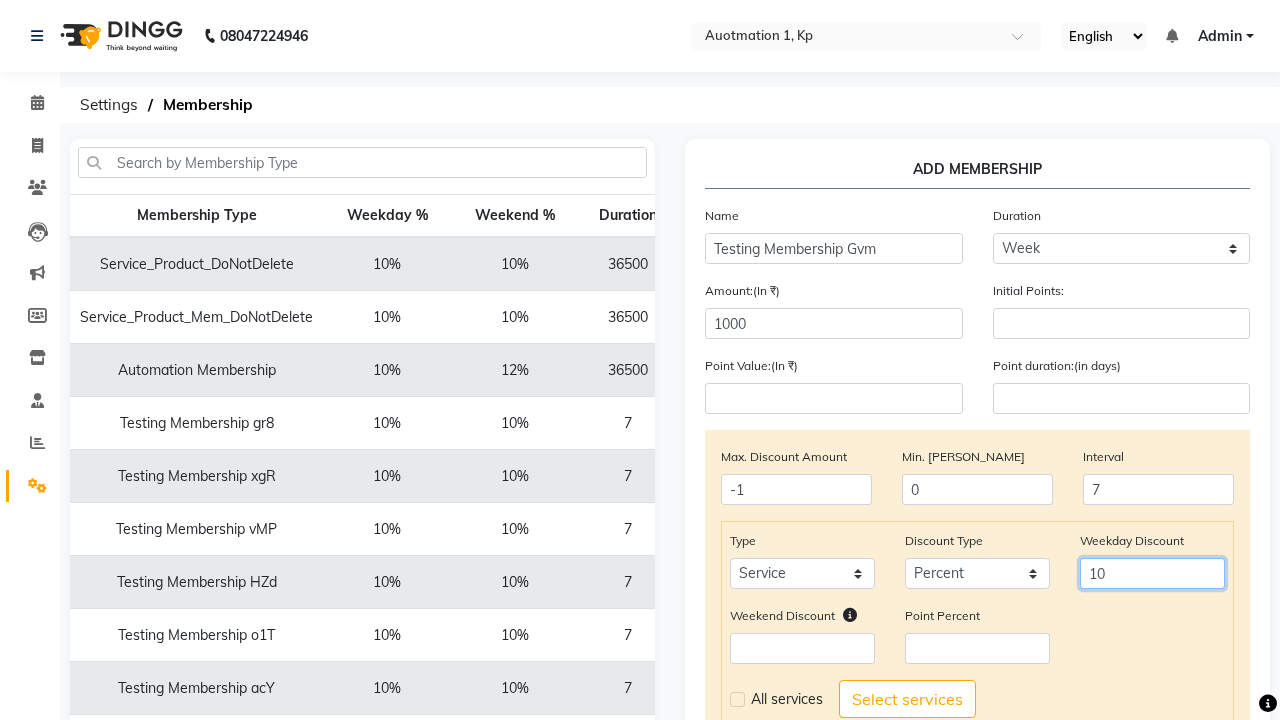 type on "10" 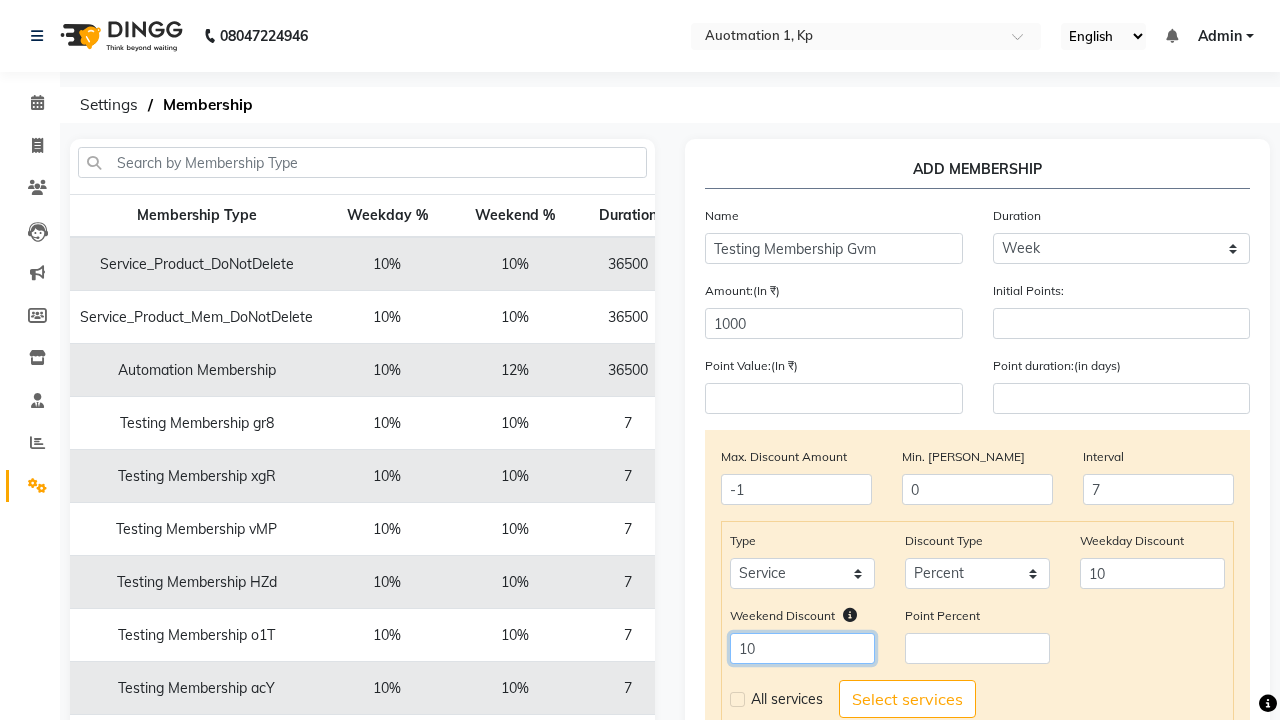 type on "10" 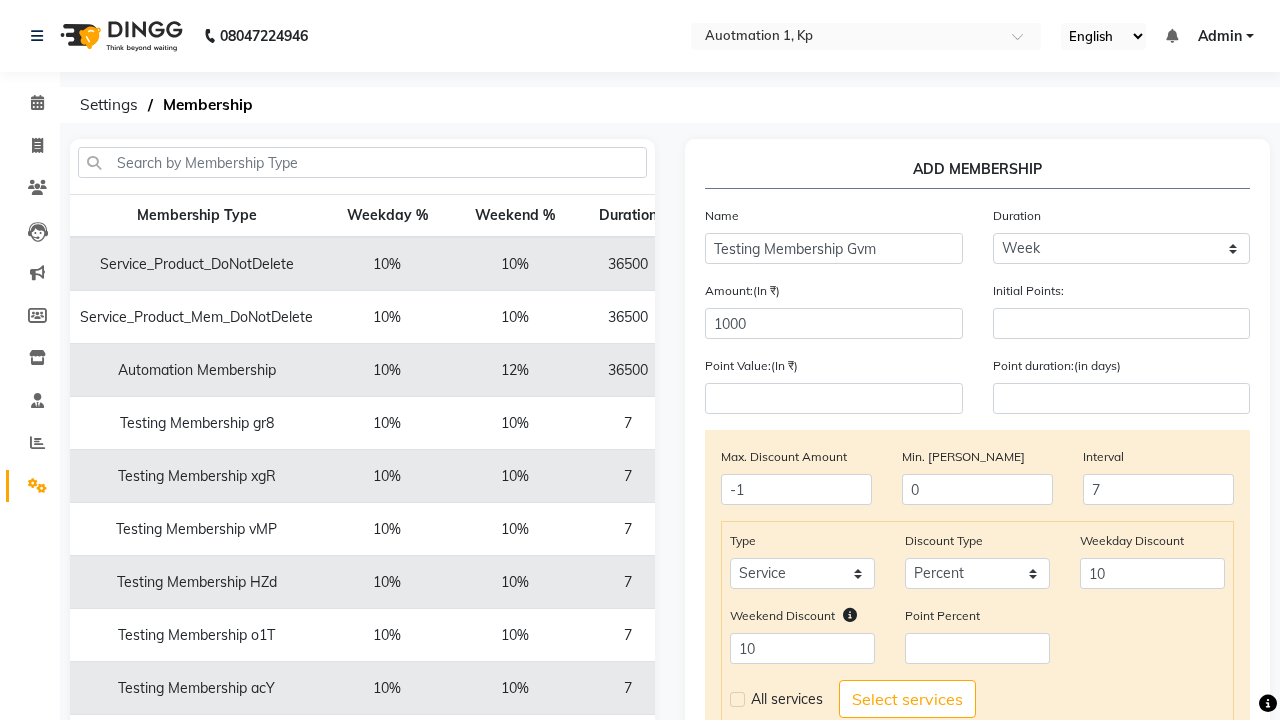 click 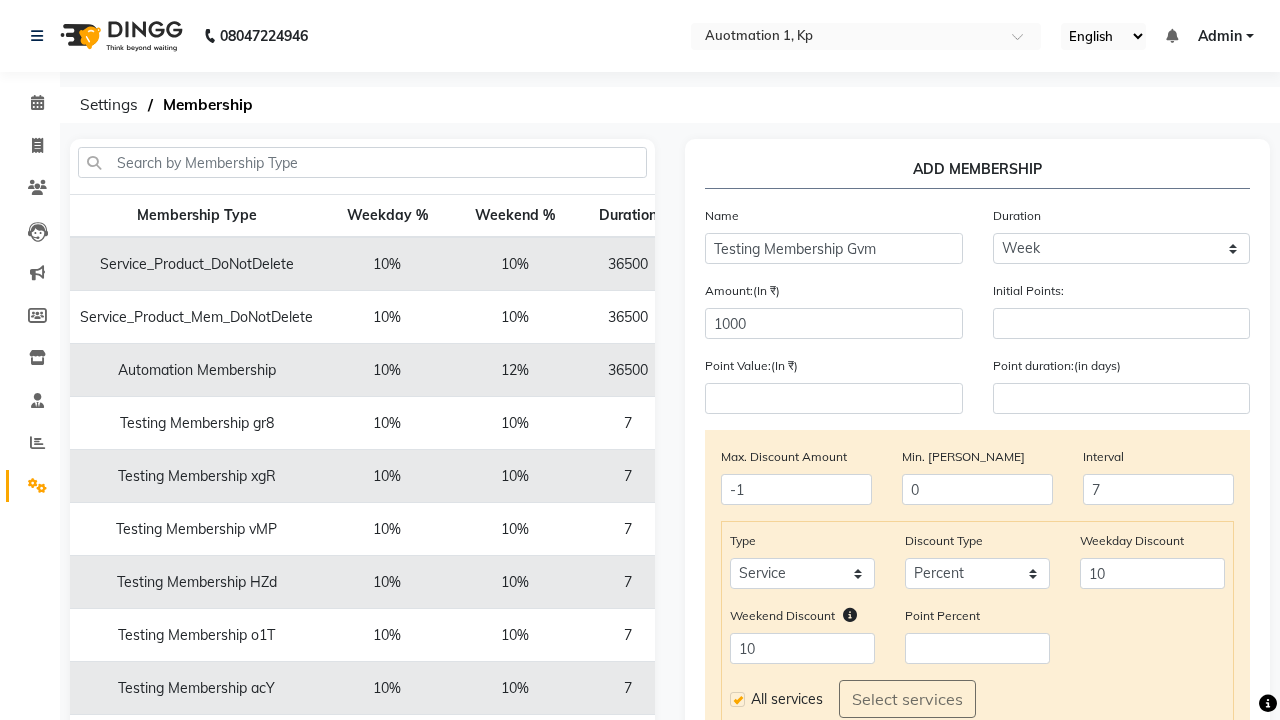 click on "Add" 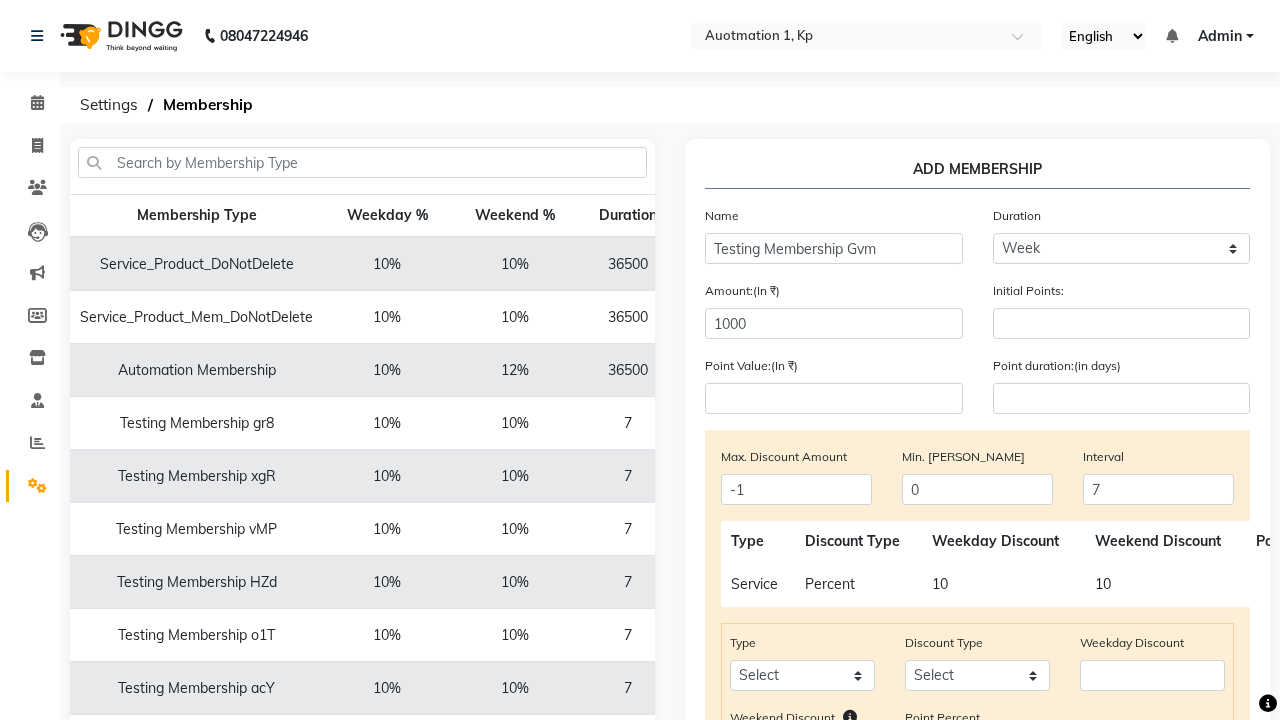 scroll, scrollTop: 334, scrollLeft: 0, axis: vertical 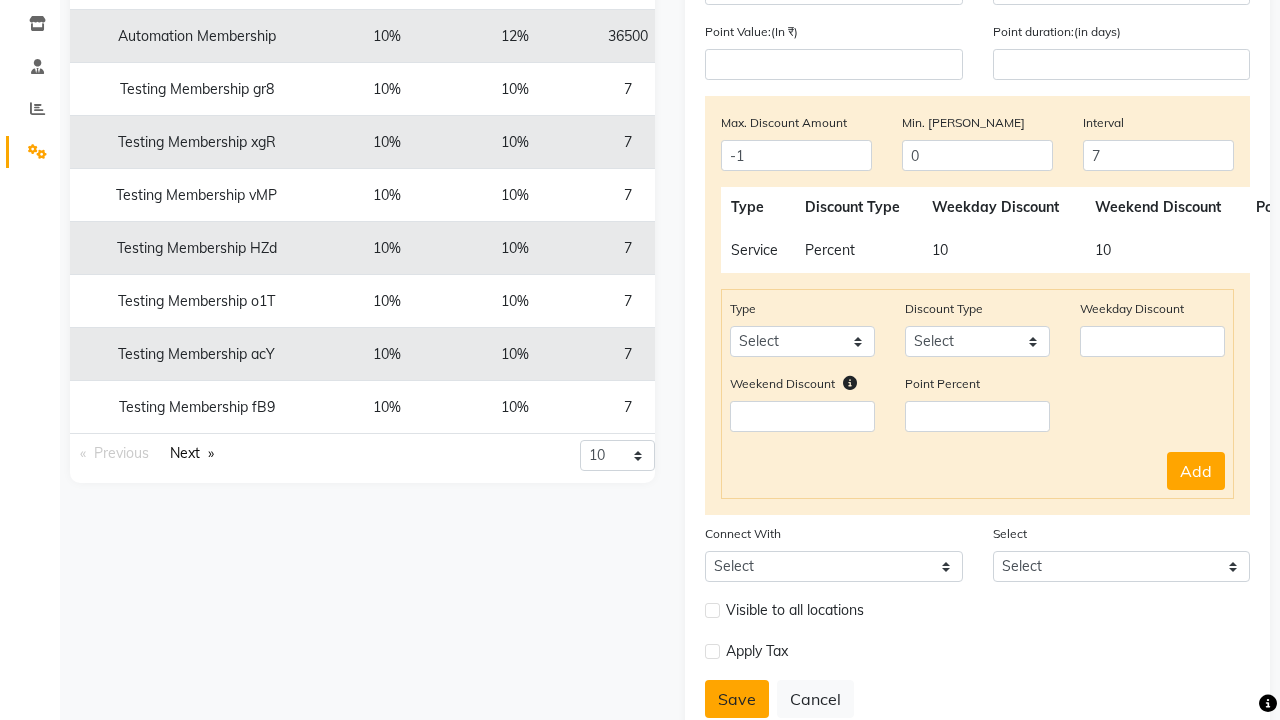 click on "Save" 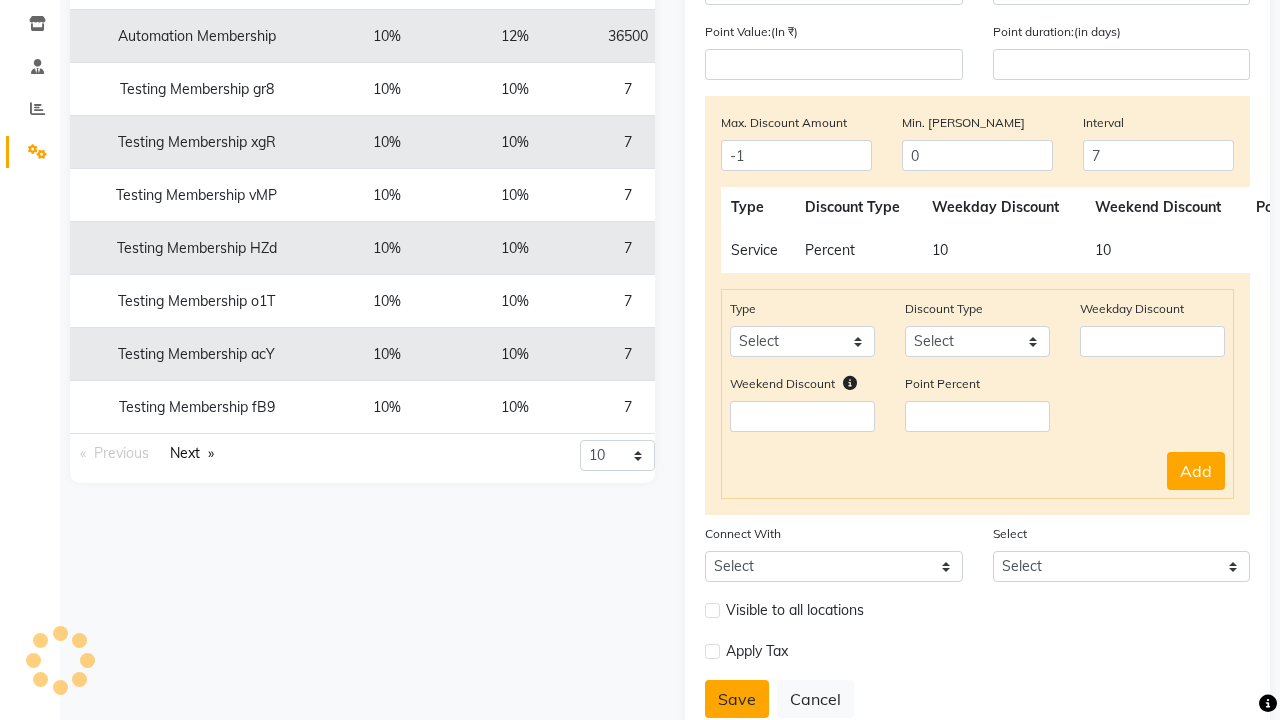 type 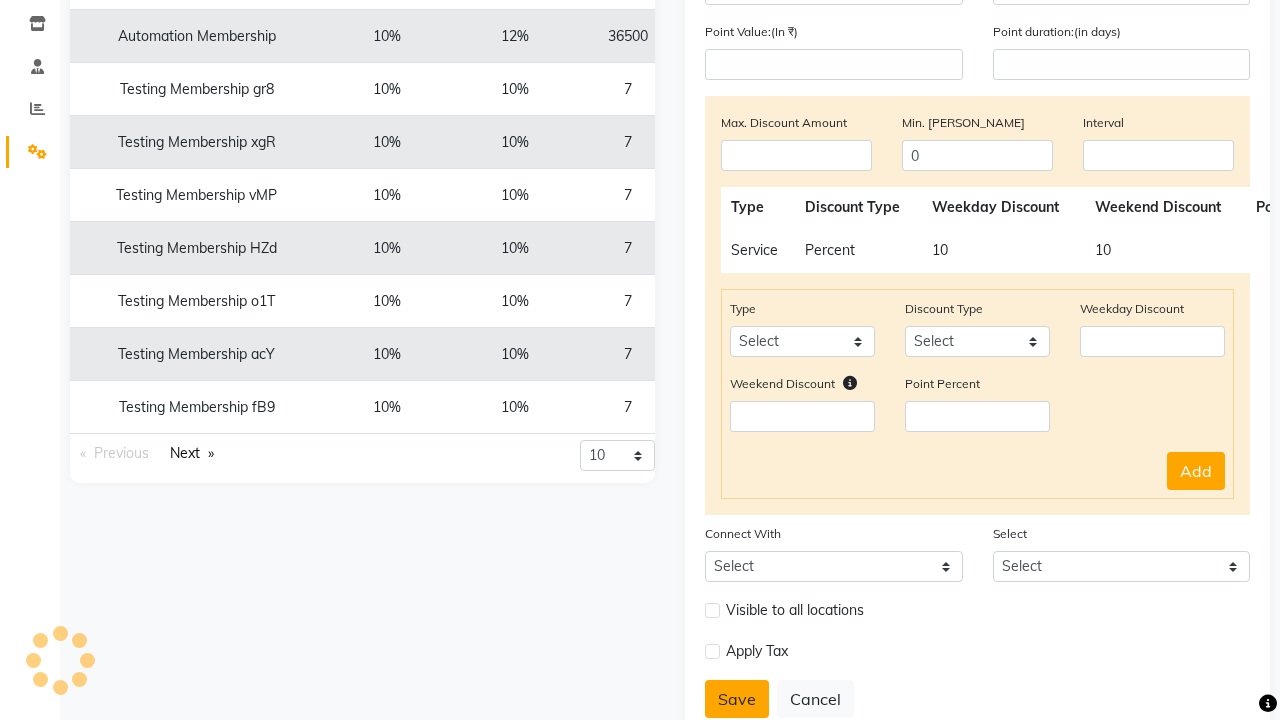 scroll, scrollTop: 296, scrollLeft: 0, axis: vertical 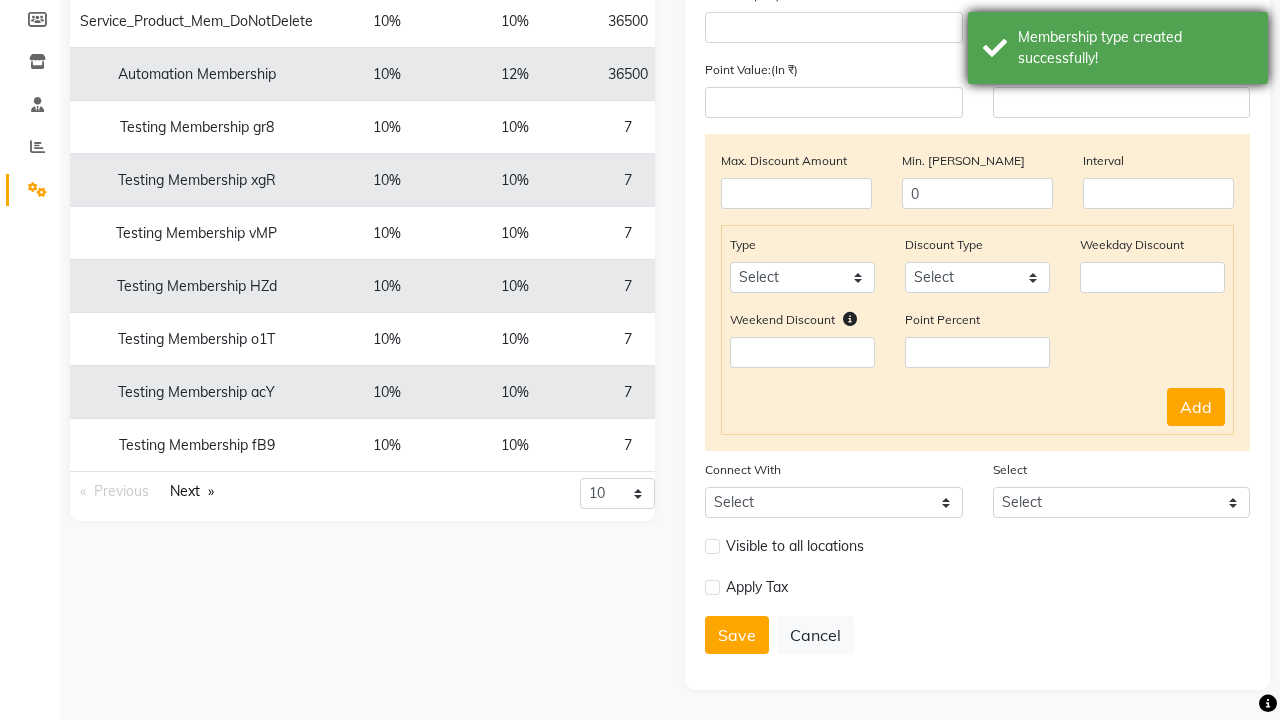 click on "Membership type created successfully!" at bounding box center [1135, 48] 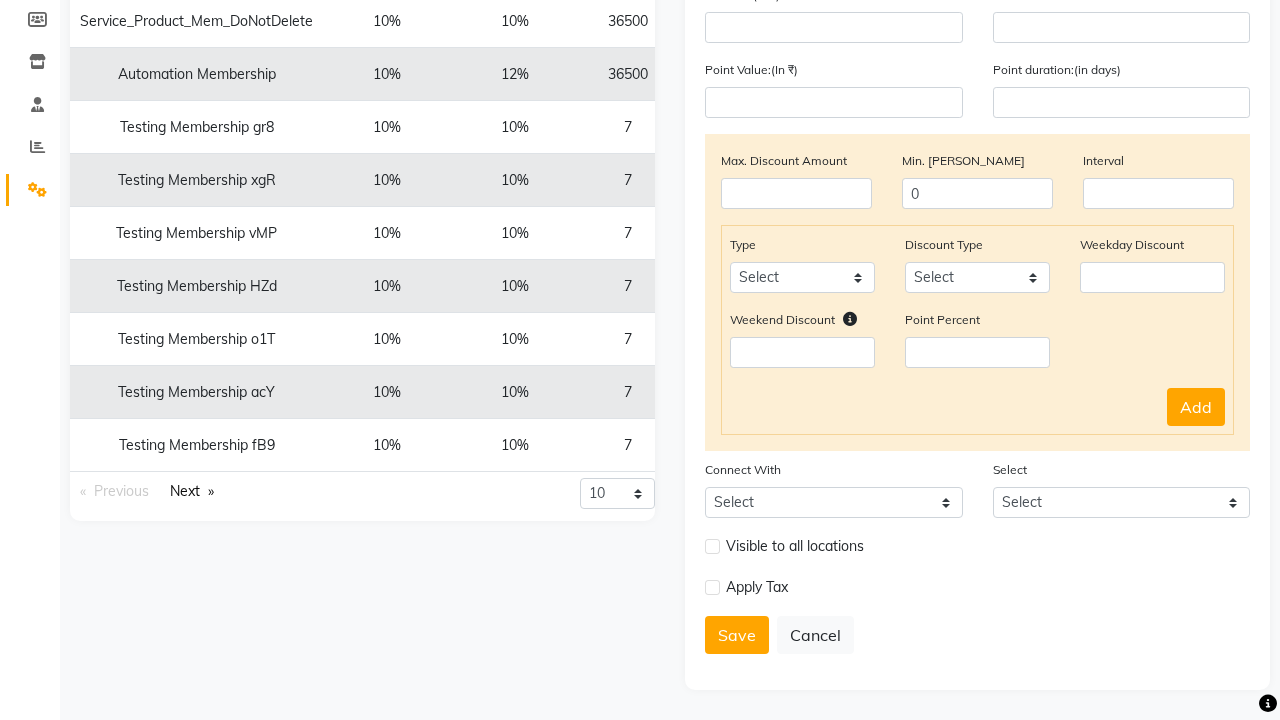 click at bounding box center (37, -260) 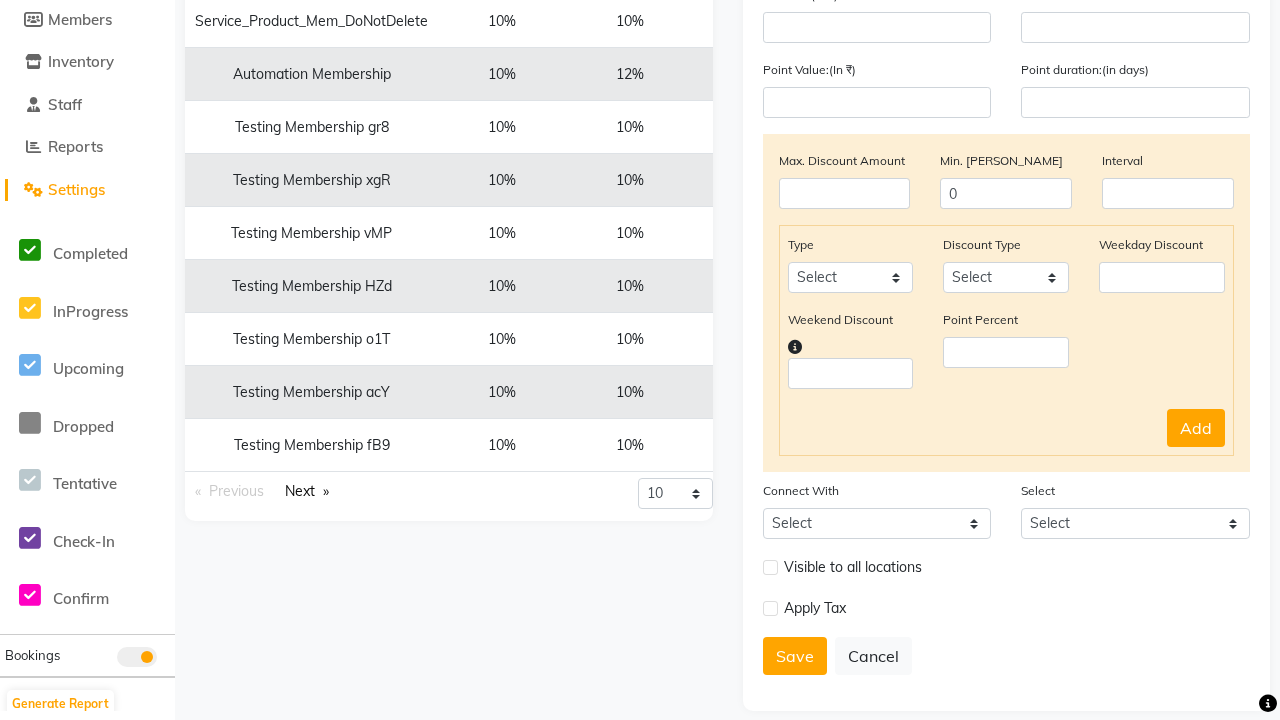 scroll, scrollTop: 0, scrollLeft: 0, axis: both 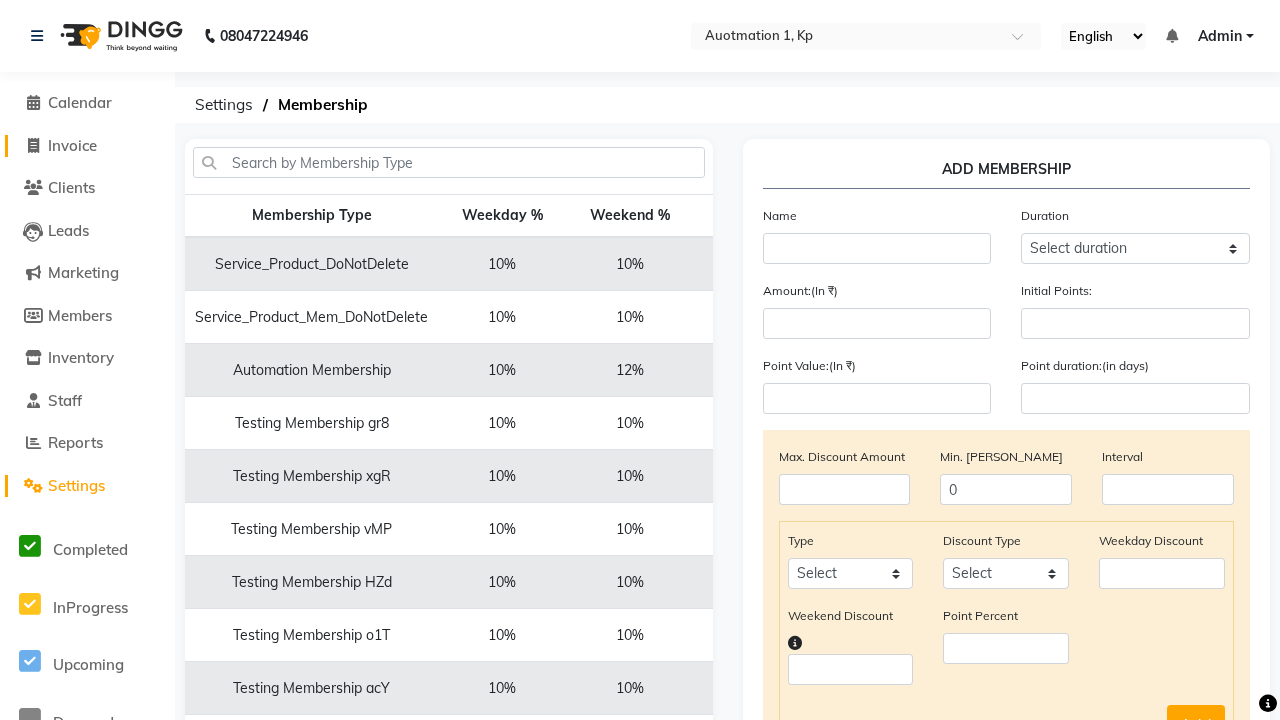 click on "Invoice" 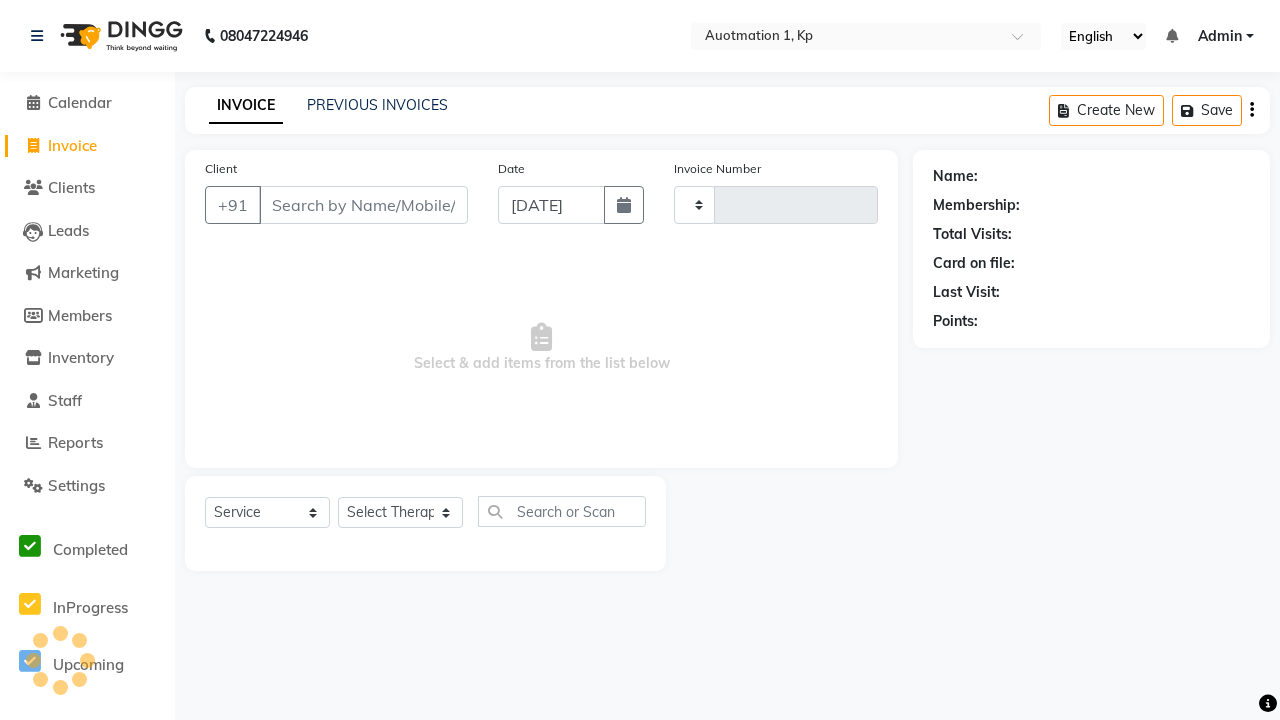 type on "2556" 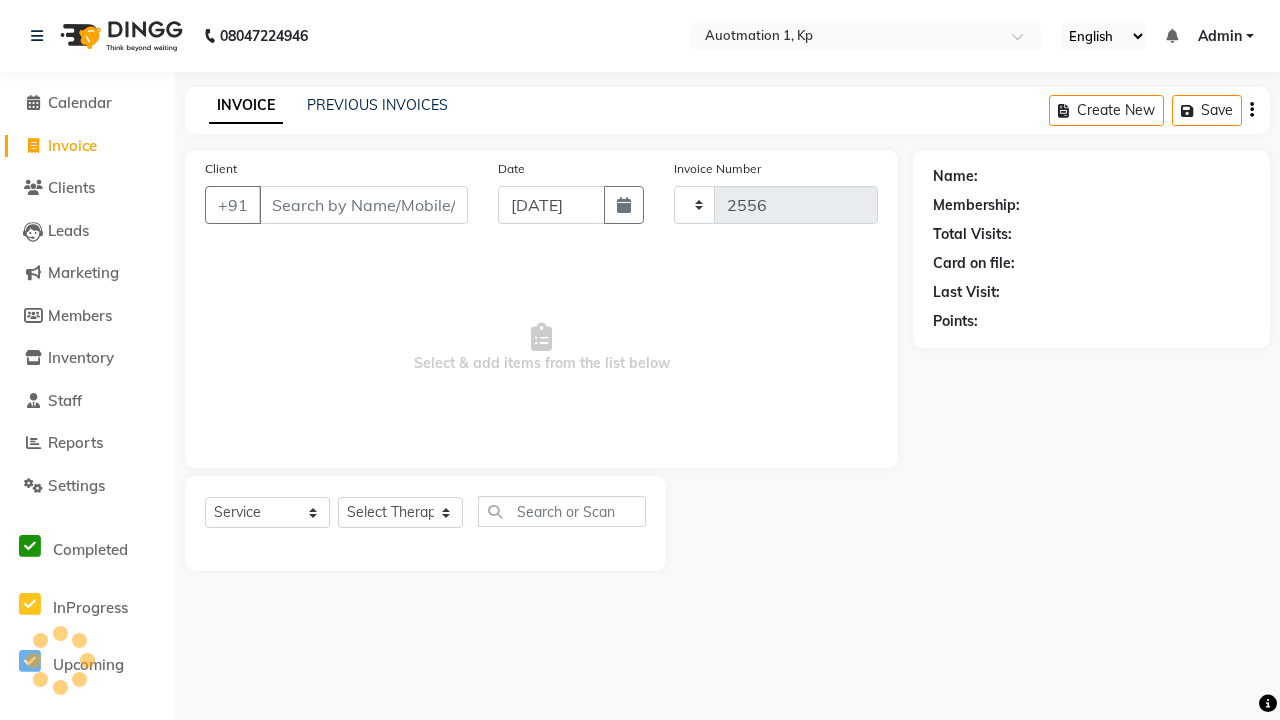 select on "150" 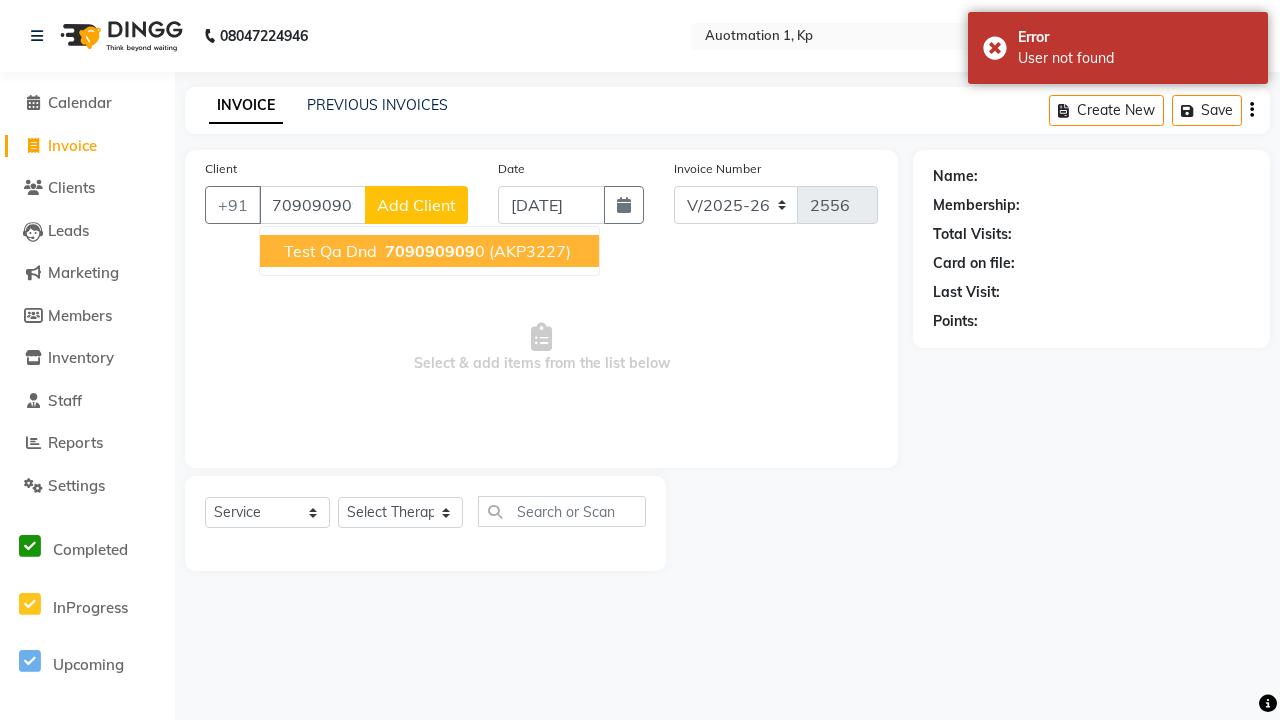 click on "709090909" at bounding box center [430, 251] 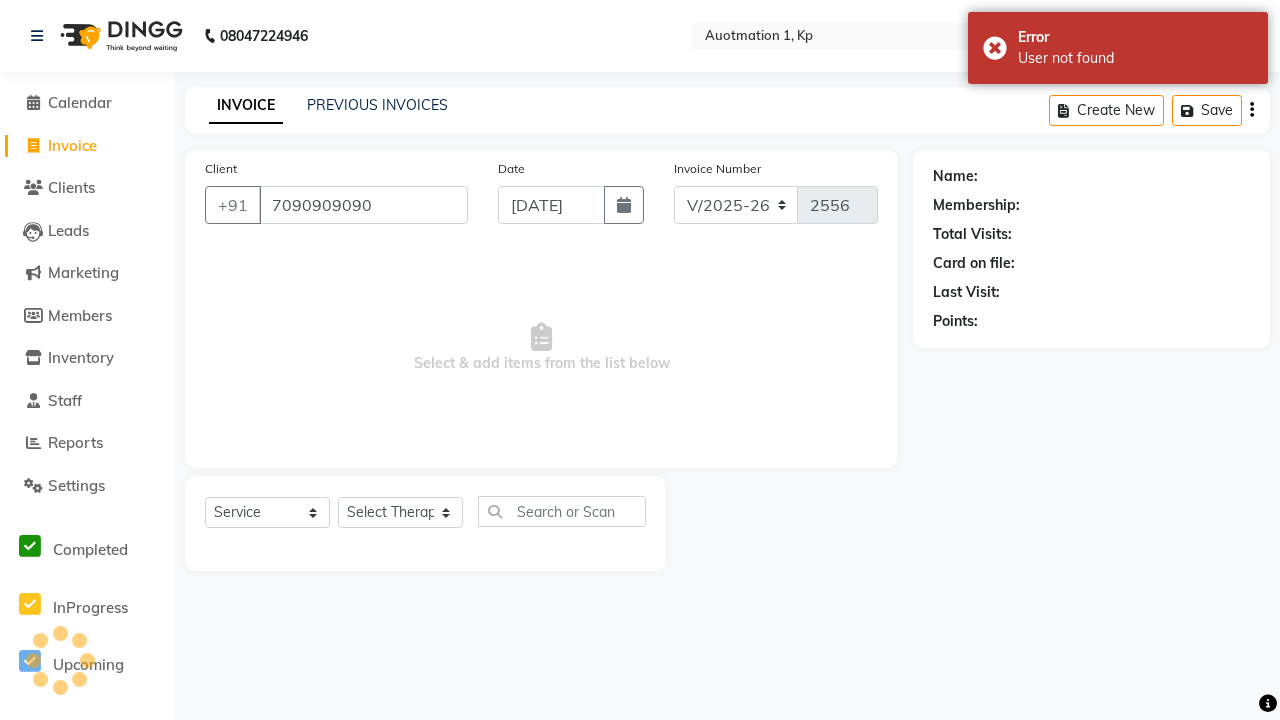 type on "7090909090" 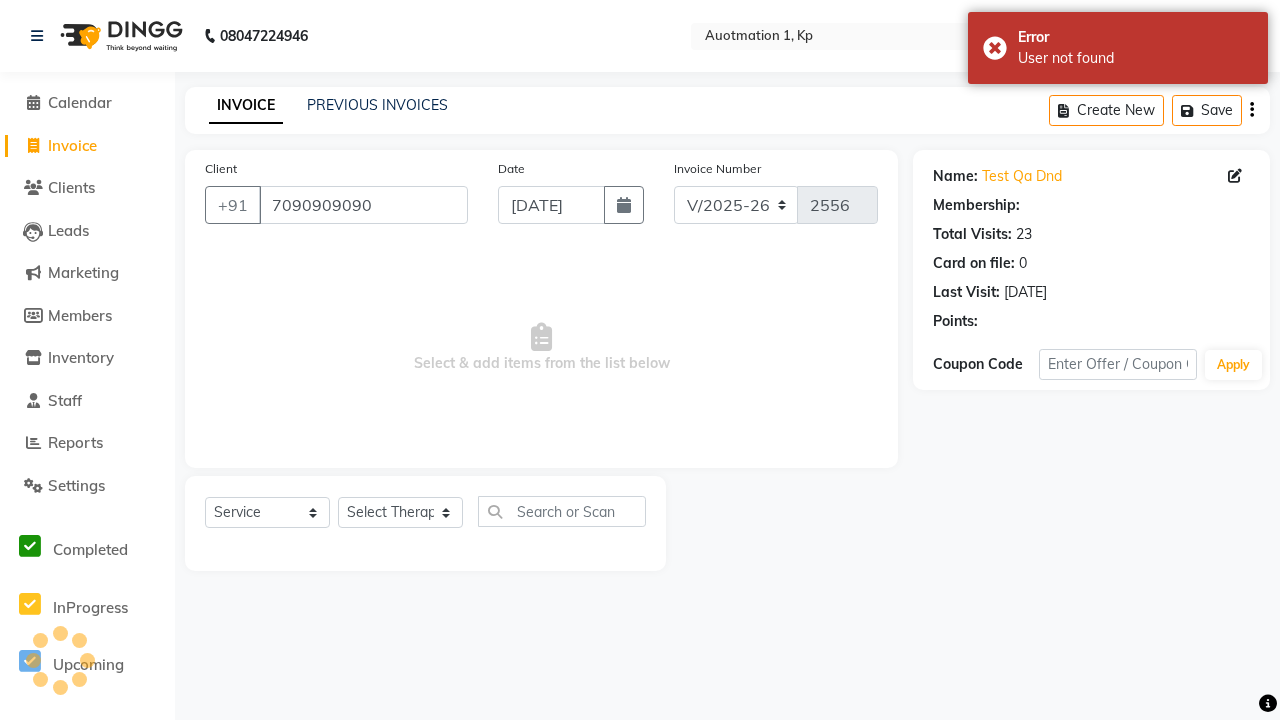 select on "1: Object" 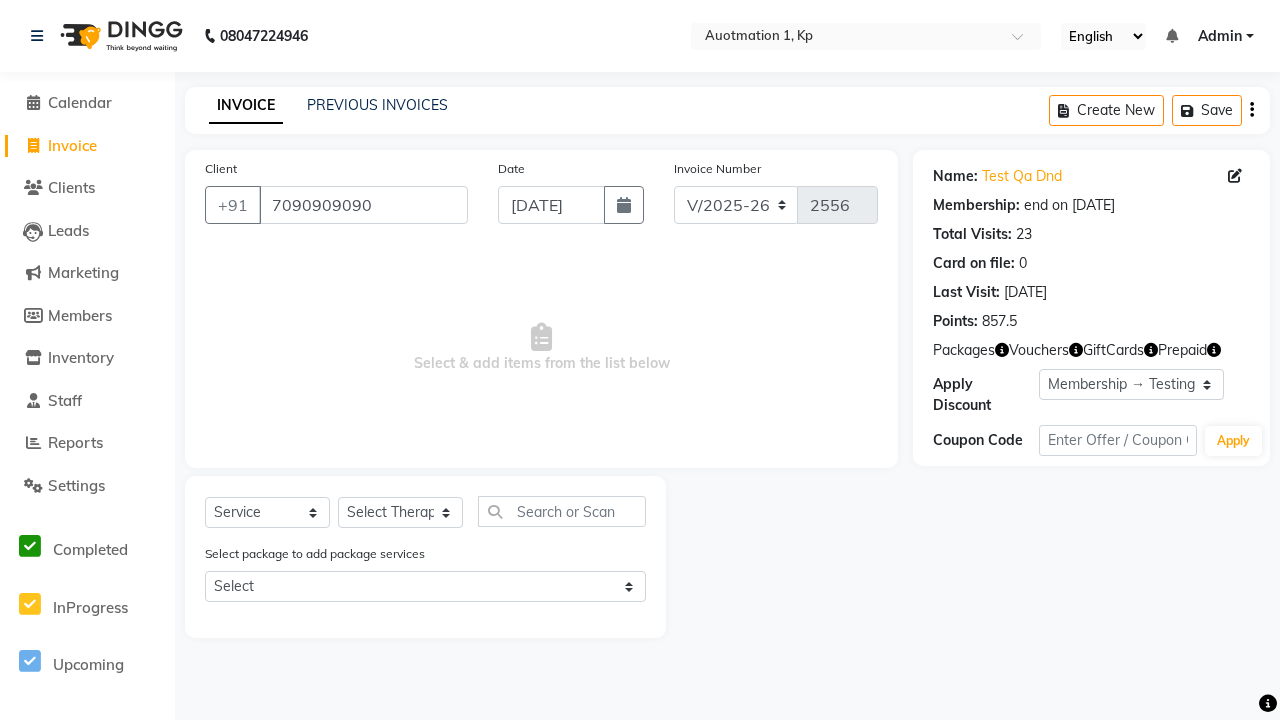 select on "membership" 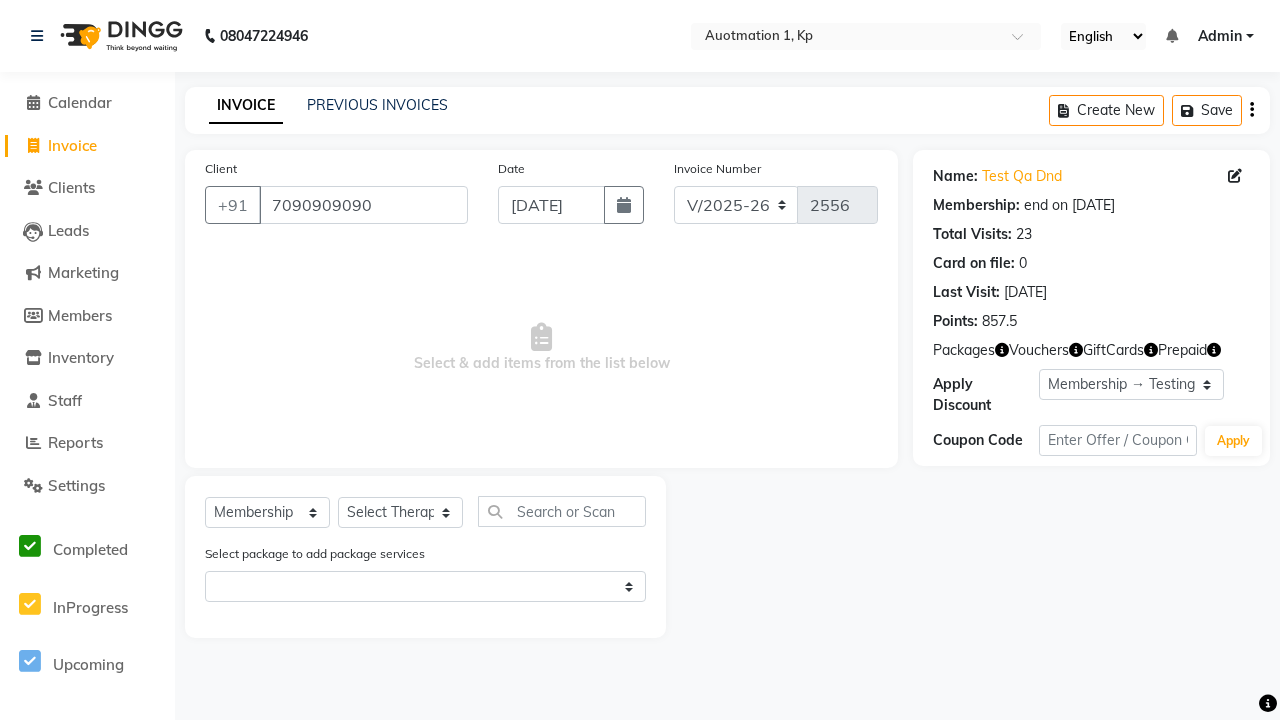select on "5439" 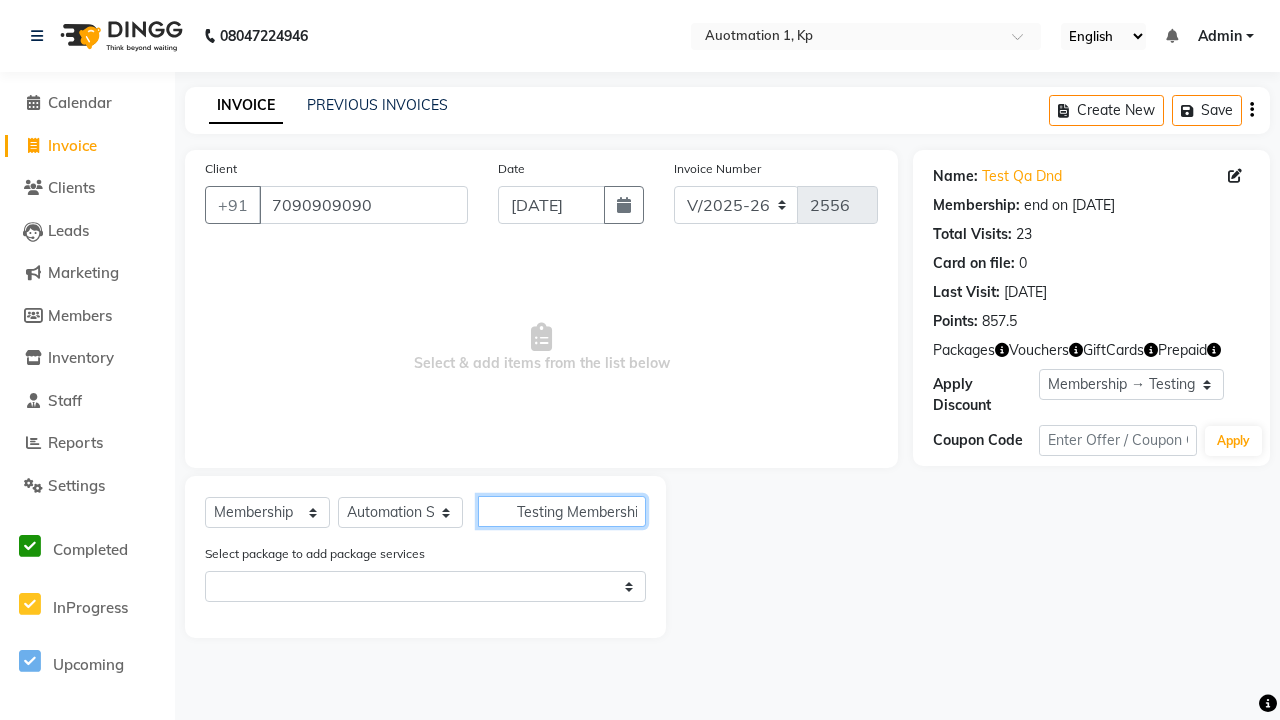 scroll, scrollTop: 0, scrollLeft: 42, axis: horizontal 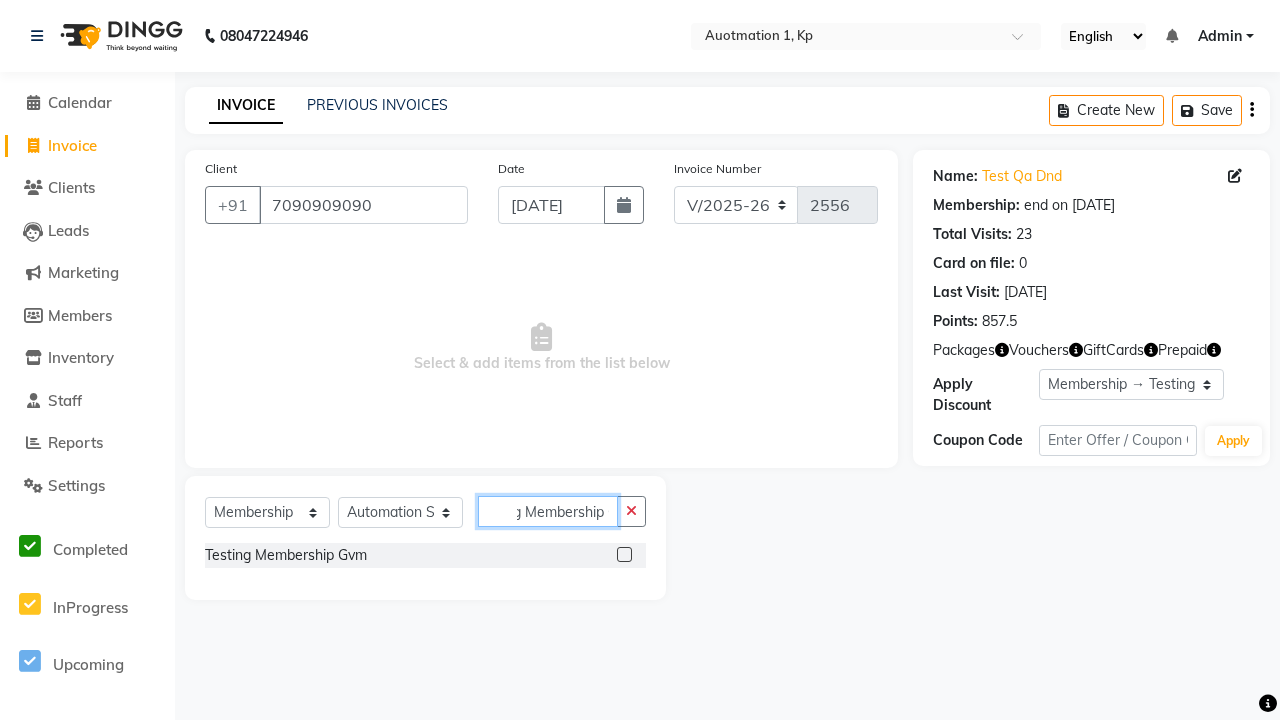 type on "Testing Membership Gvm" 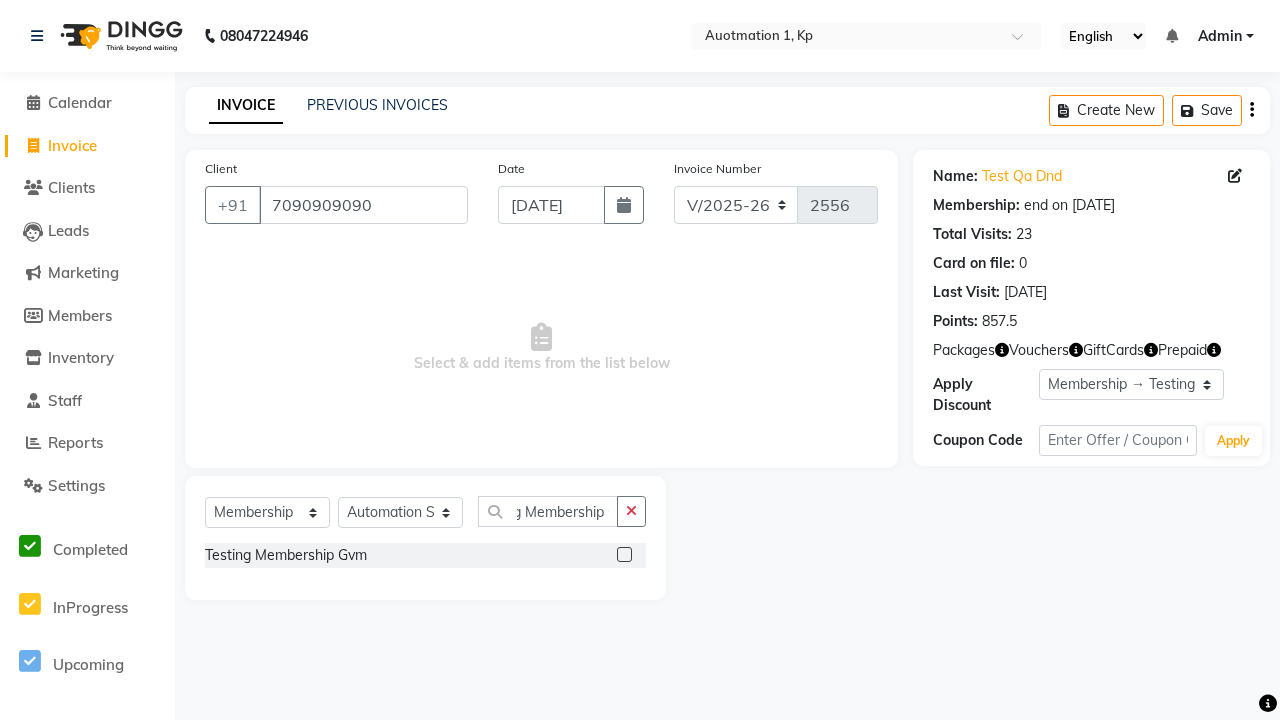 click 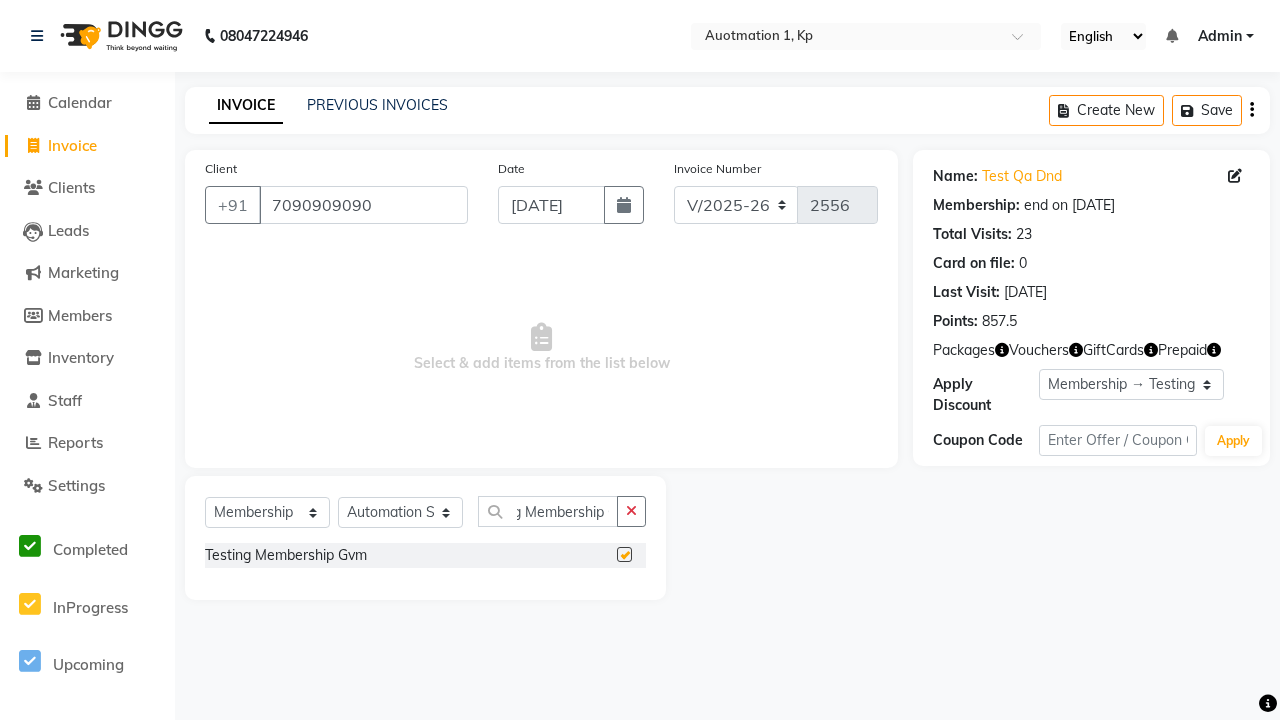 select on "select" 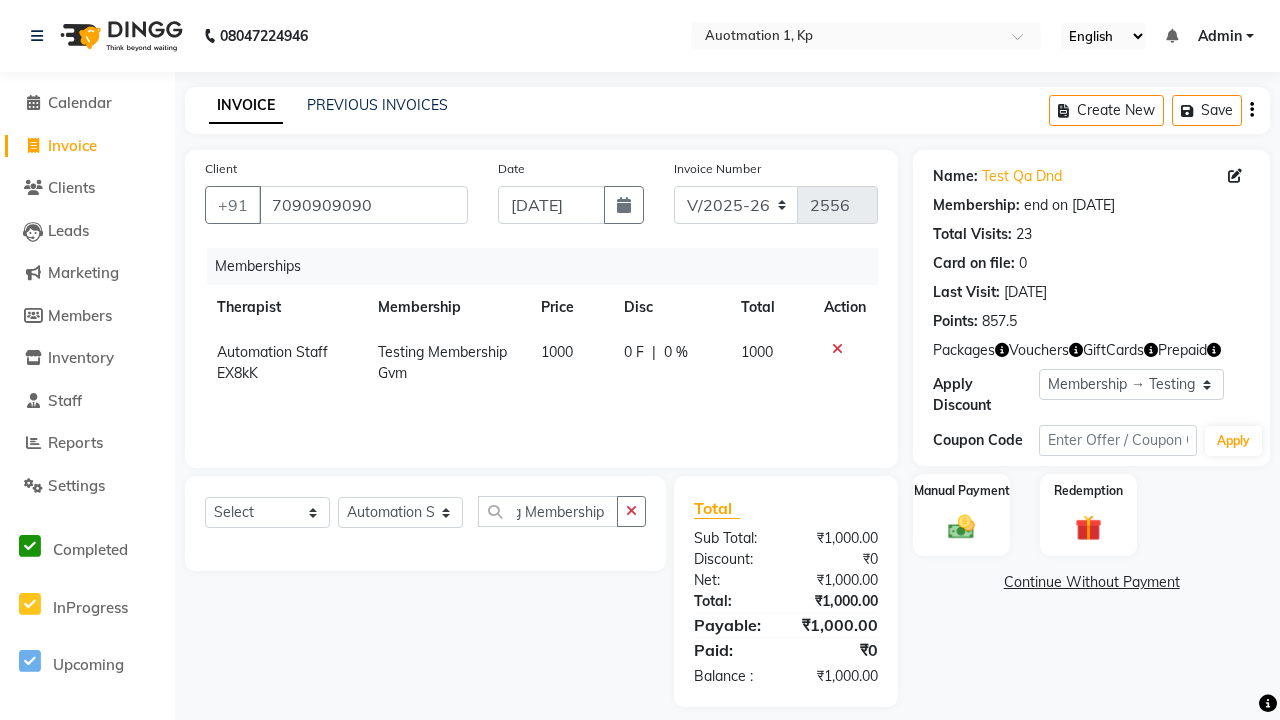 scroll, scrollTop: 0, scrollLeft: 0, axis: both 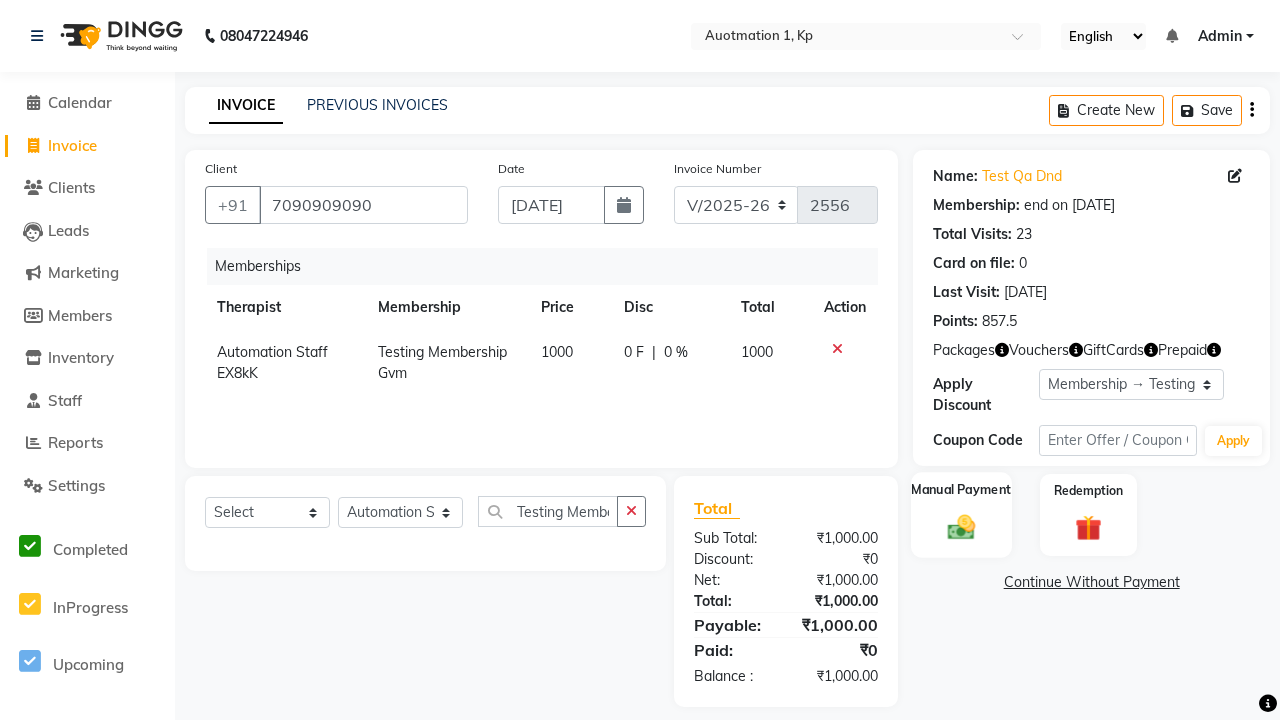 click 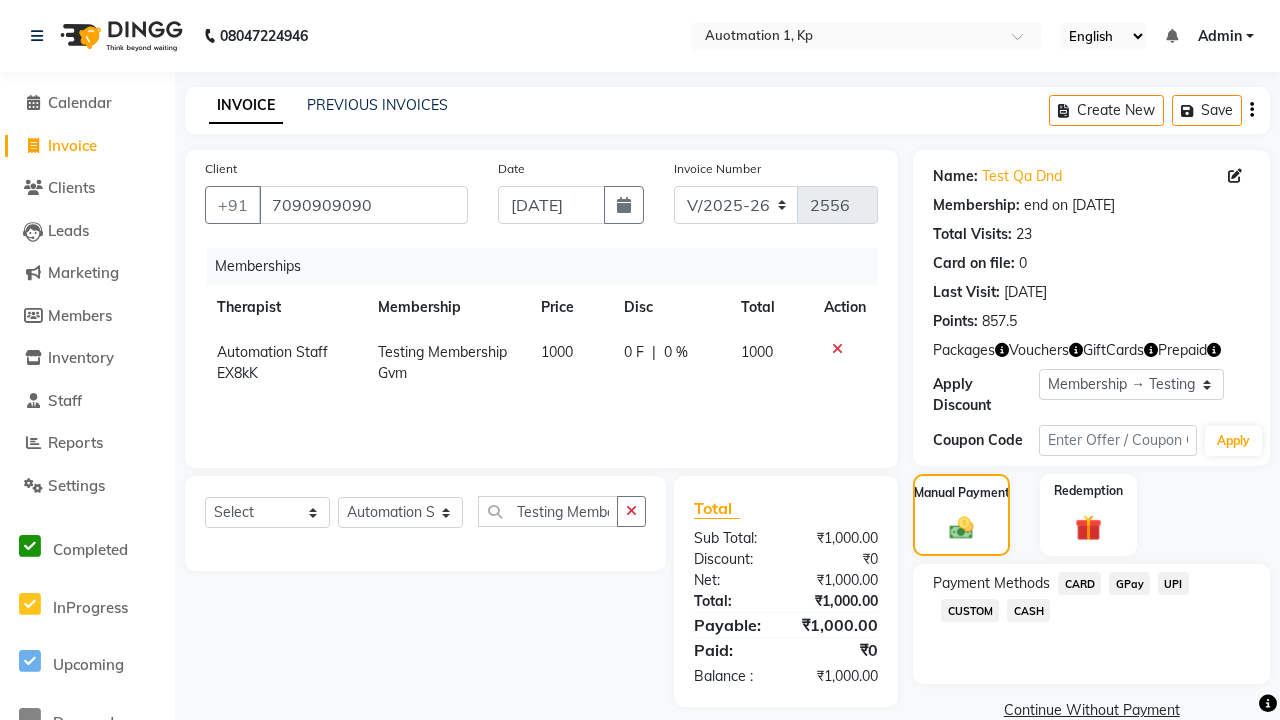 click on "CARD" 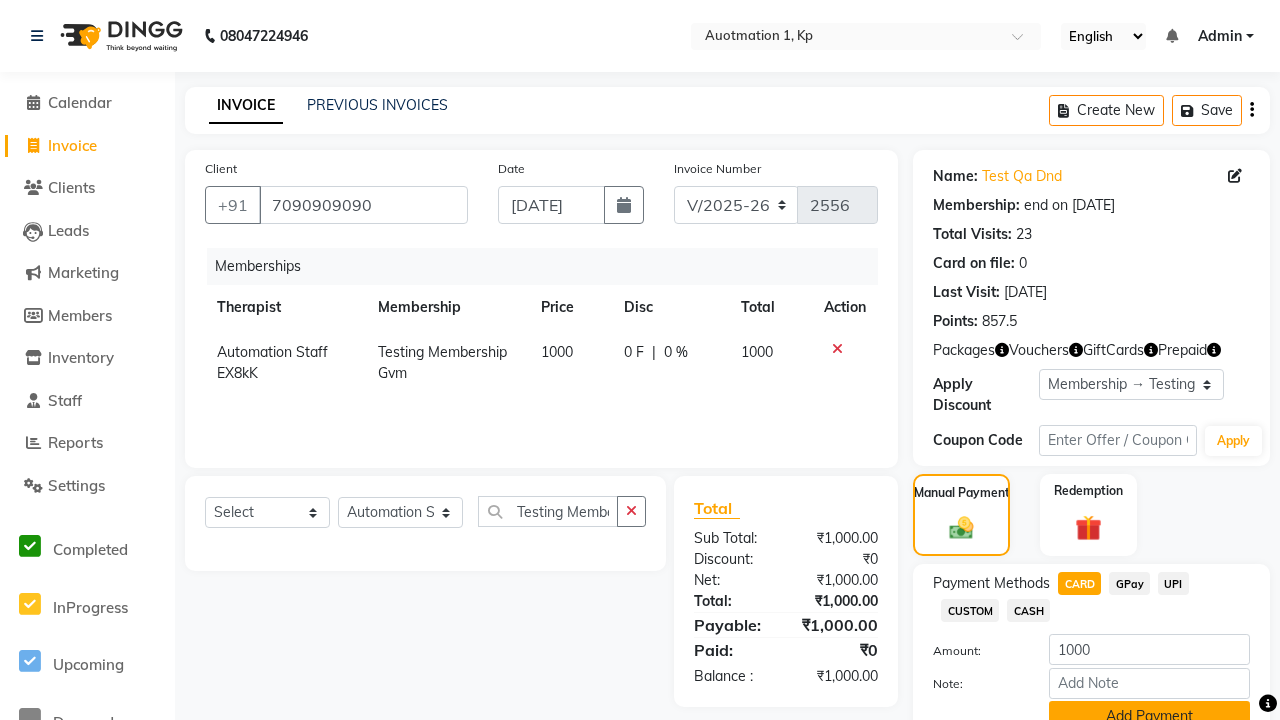 click on "Add Payment" 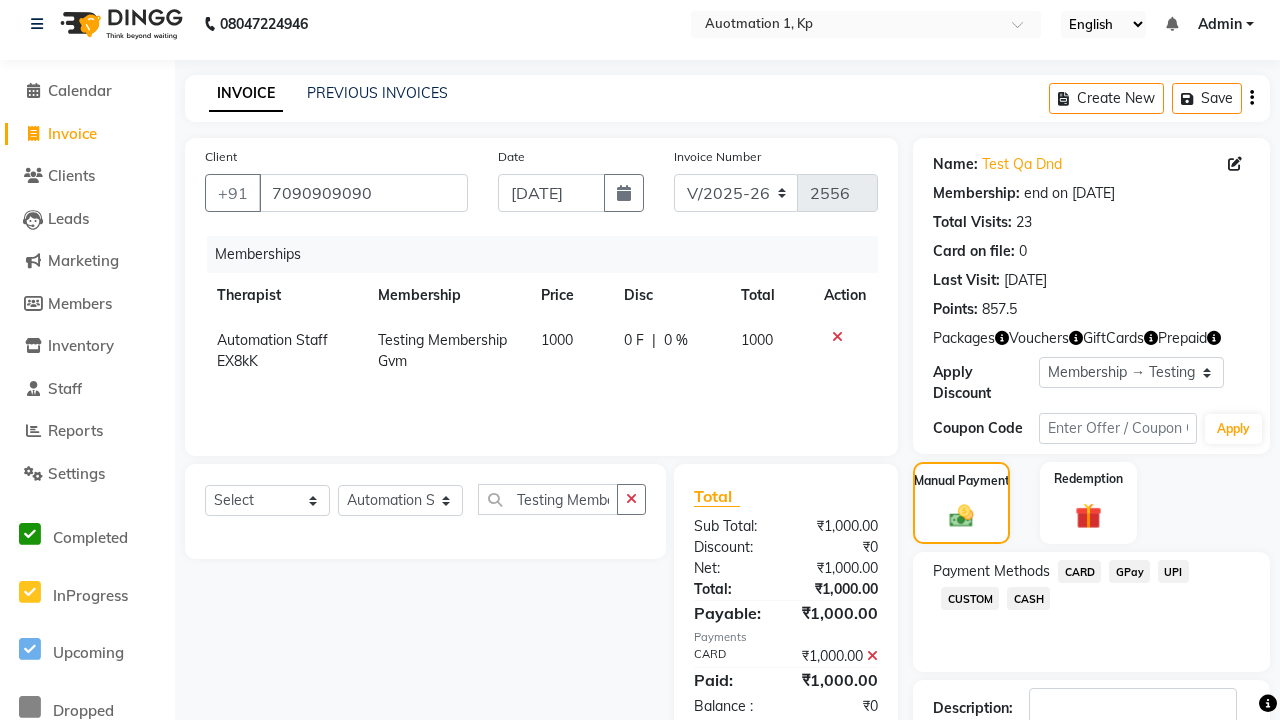 click 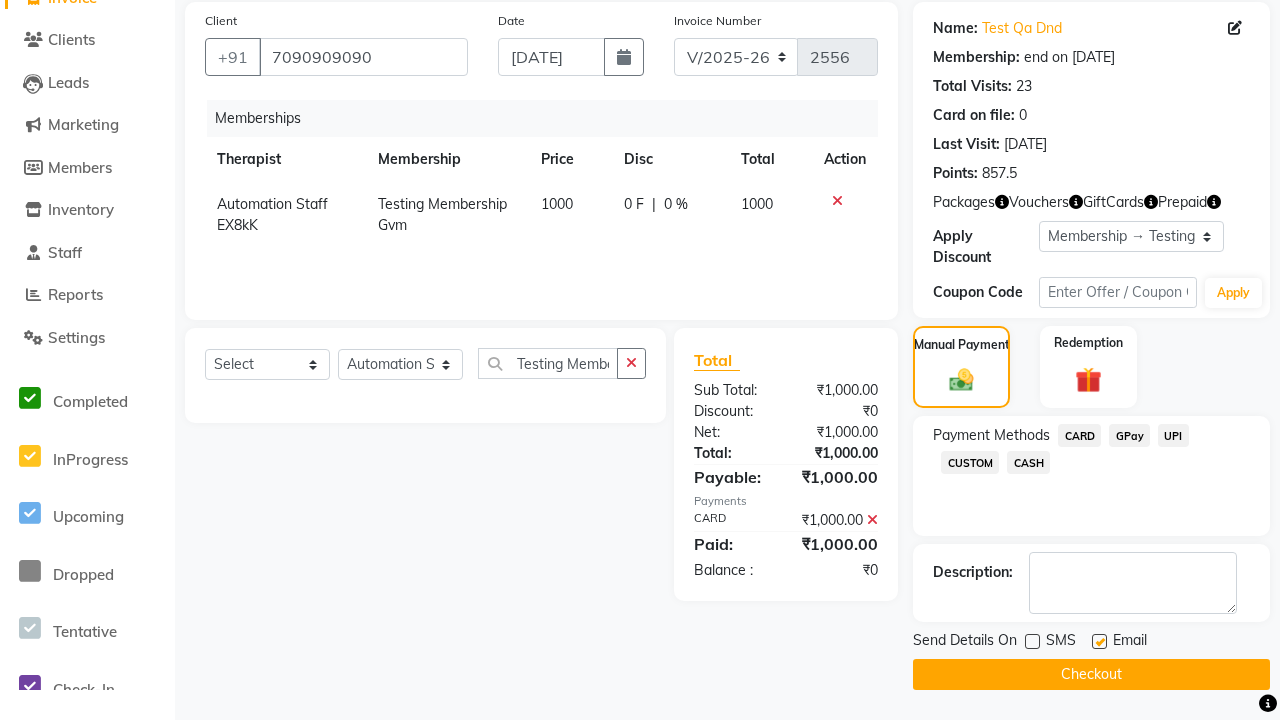 click 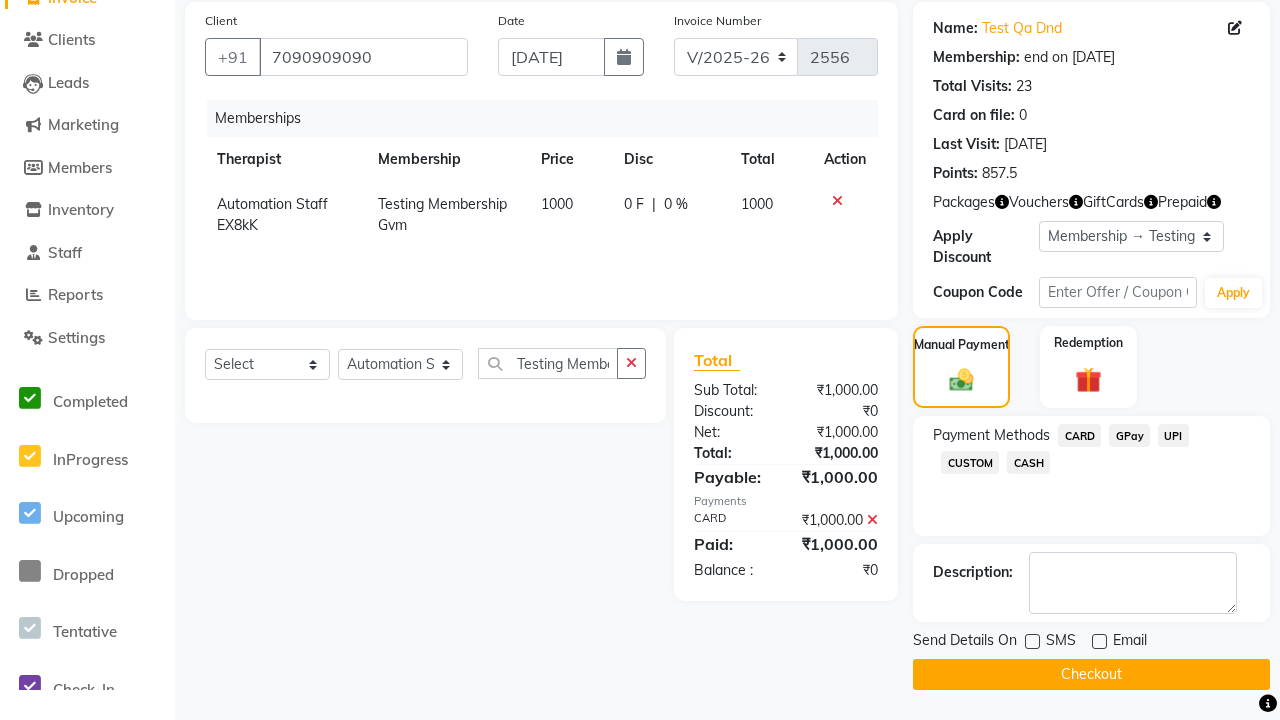 click on "Checkout" 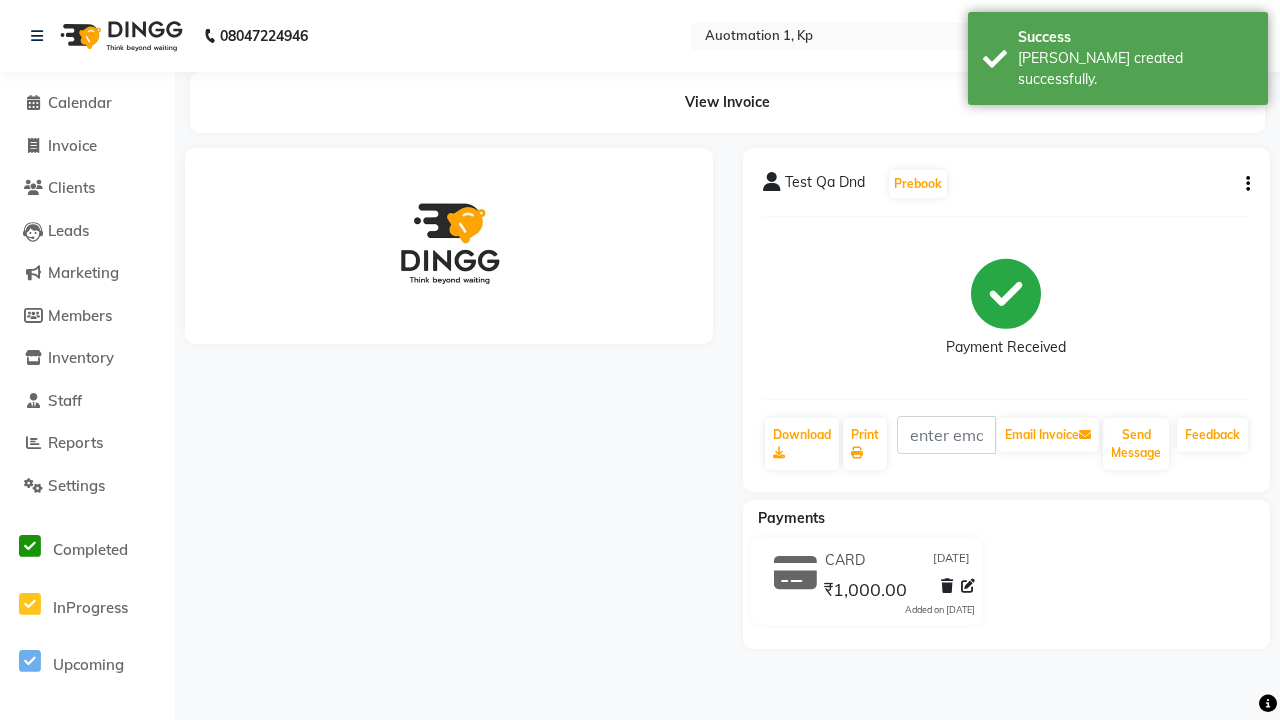 scroll, scrollTop: 0, scrollLeft: 0, axis: both 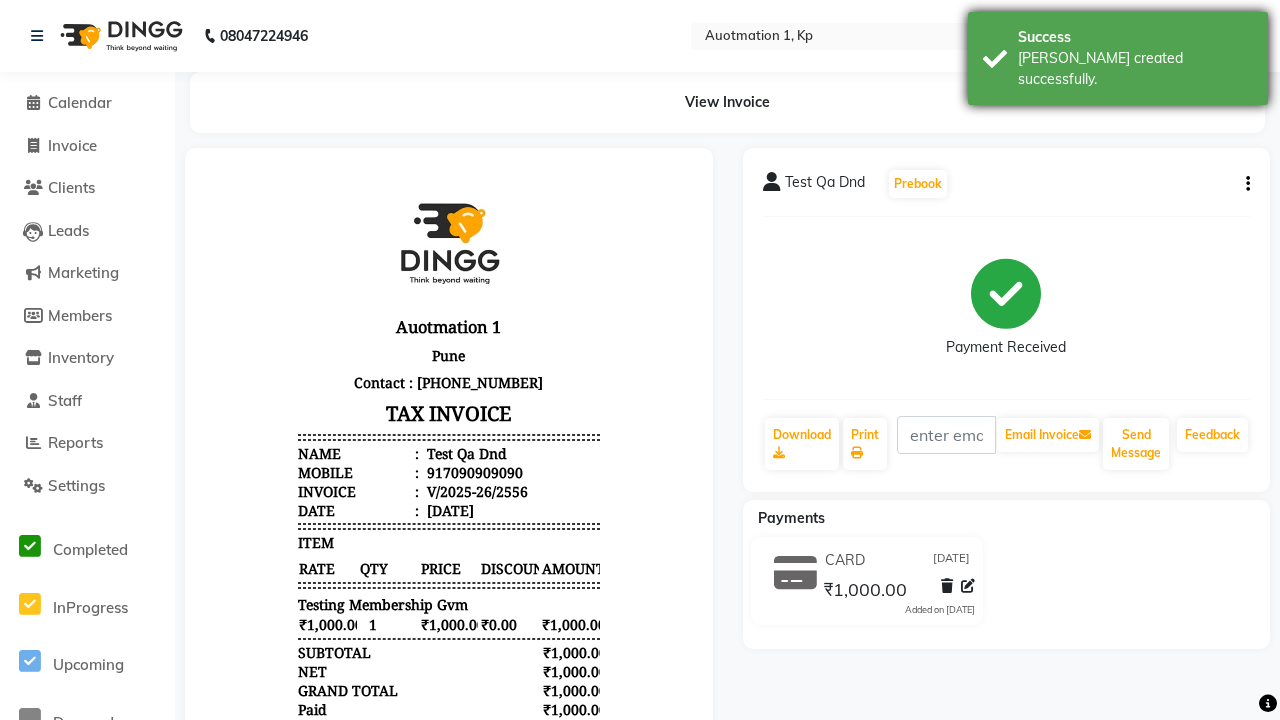 click on "[PERSON_NAME] created successfully." at bounding box center [1135, 69] 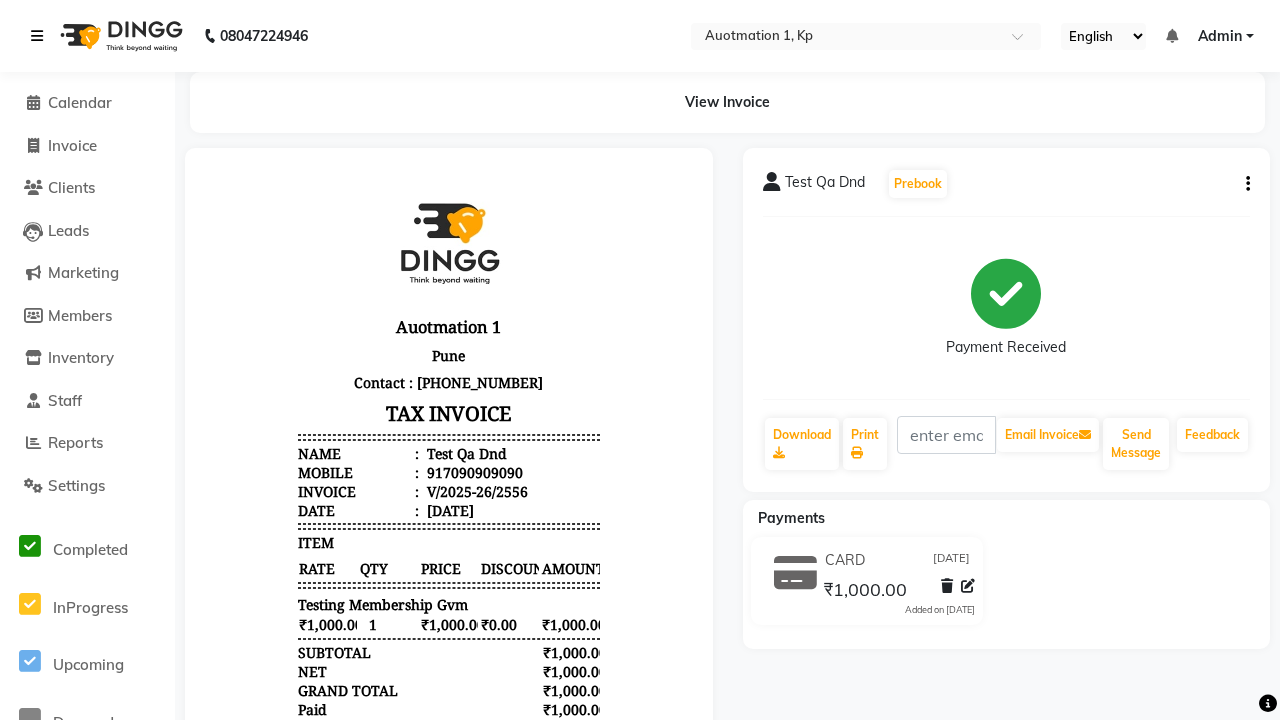 click at bounding box center (37, 36) 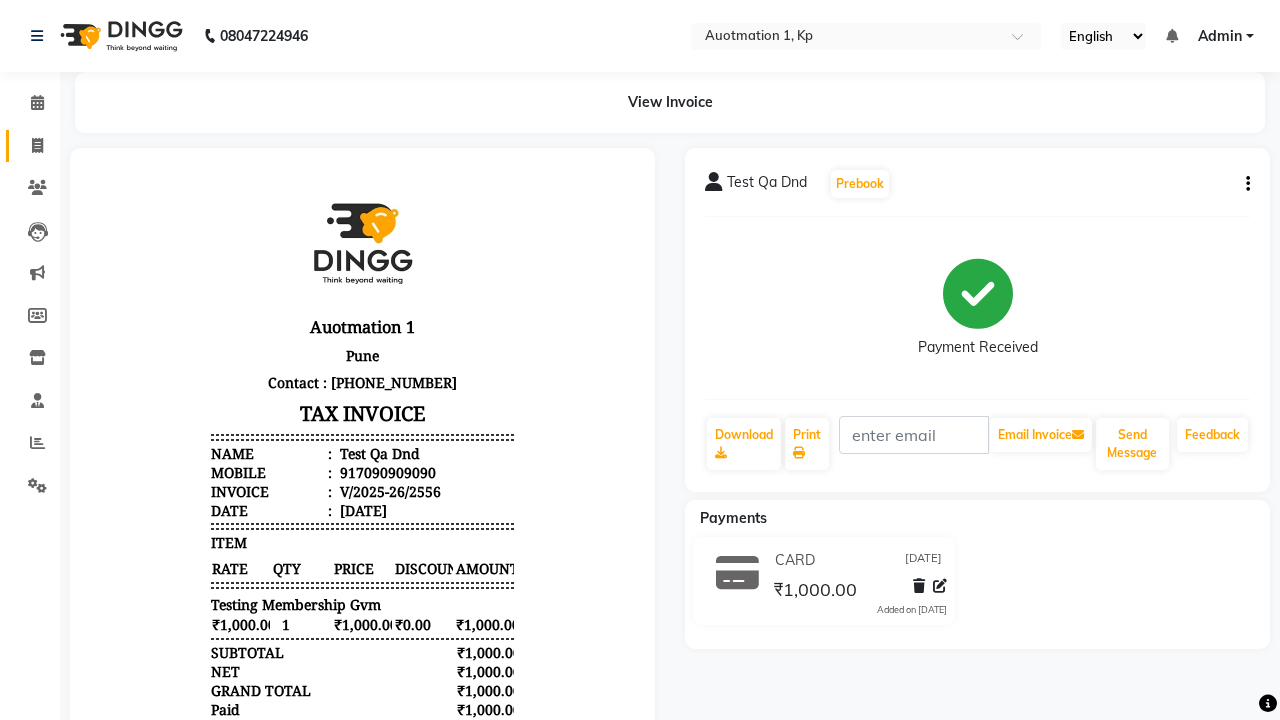 click 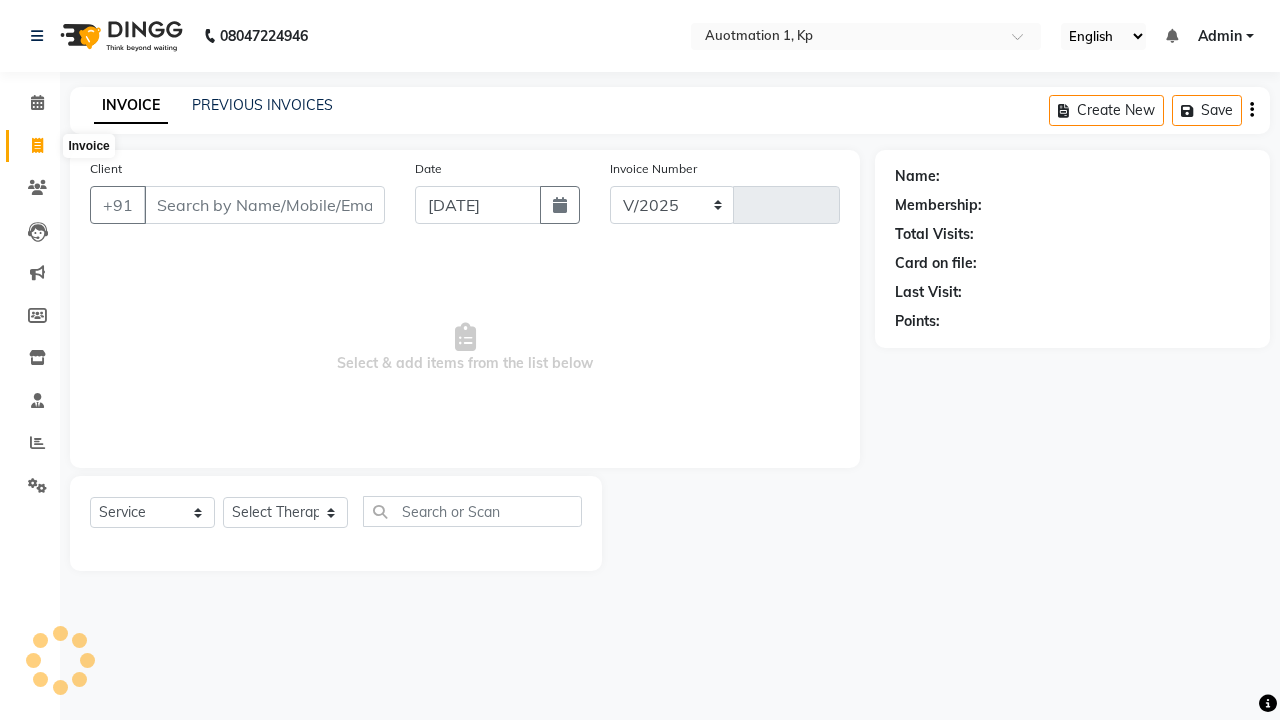 select on "150" 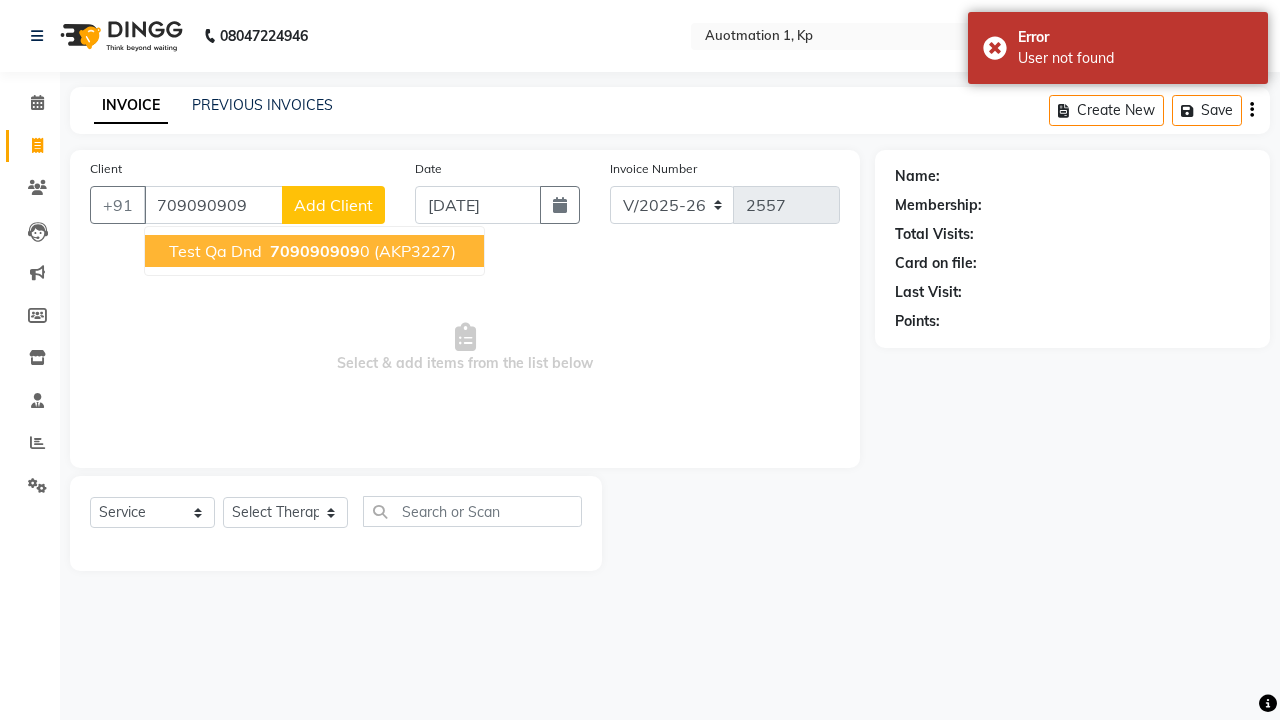 click on "709090909" at bounding box center (315, 251) 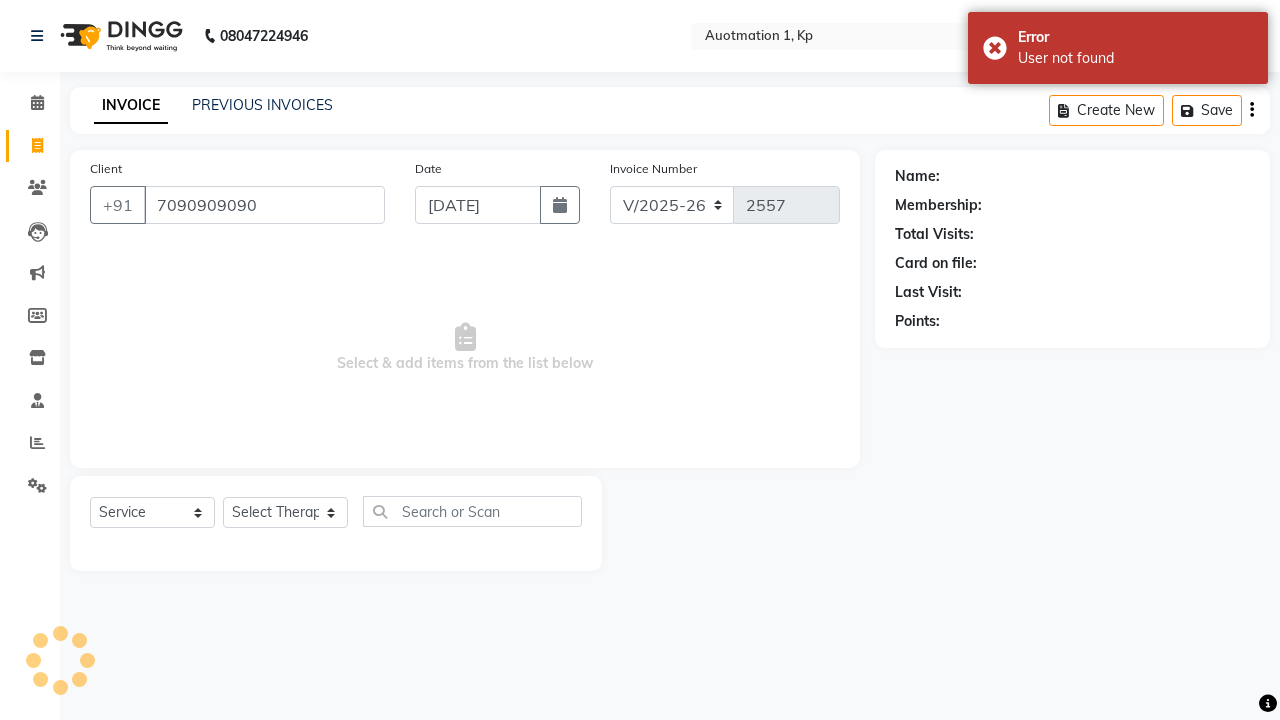 type on "7090909090" 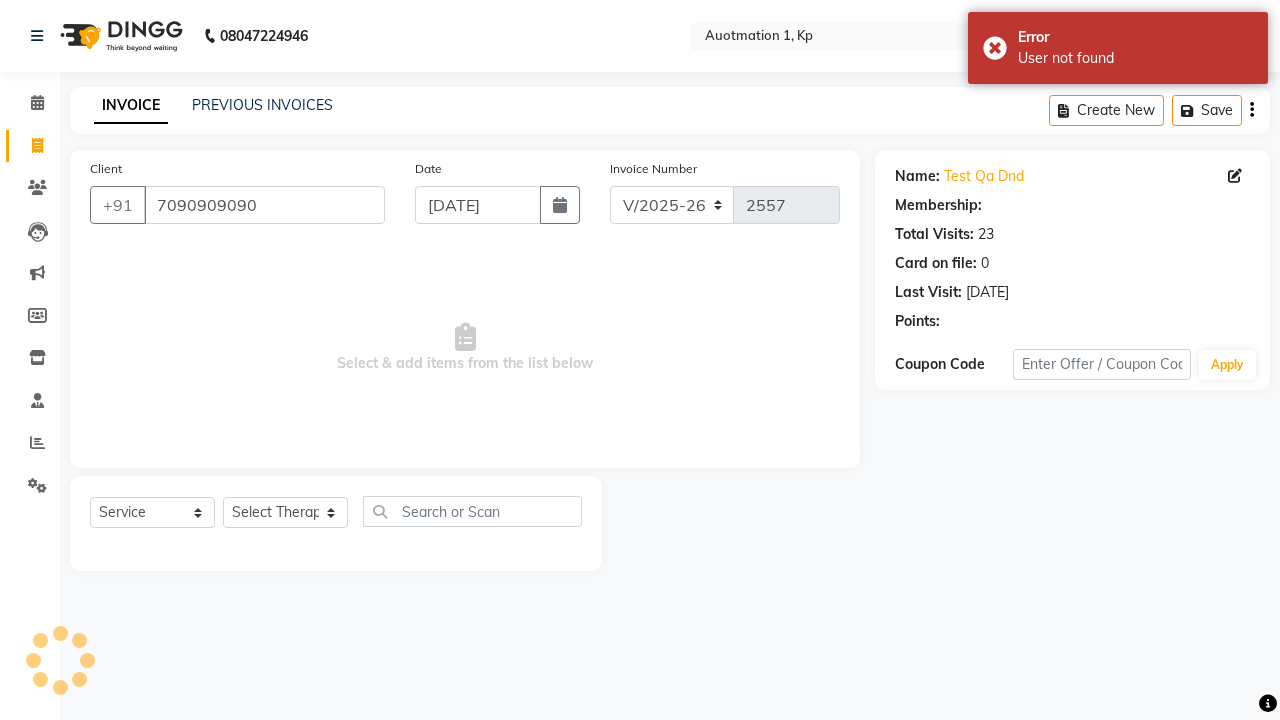 select on "1: Object" 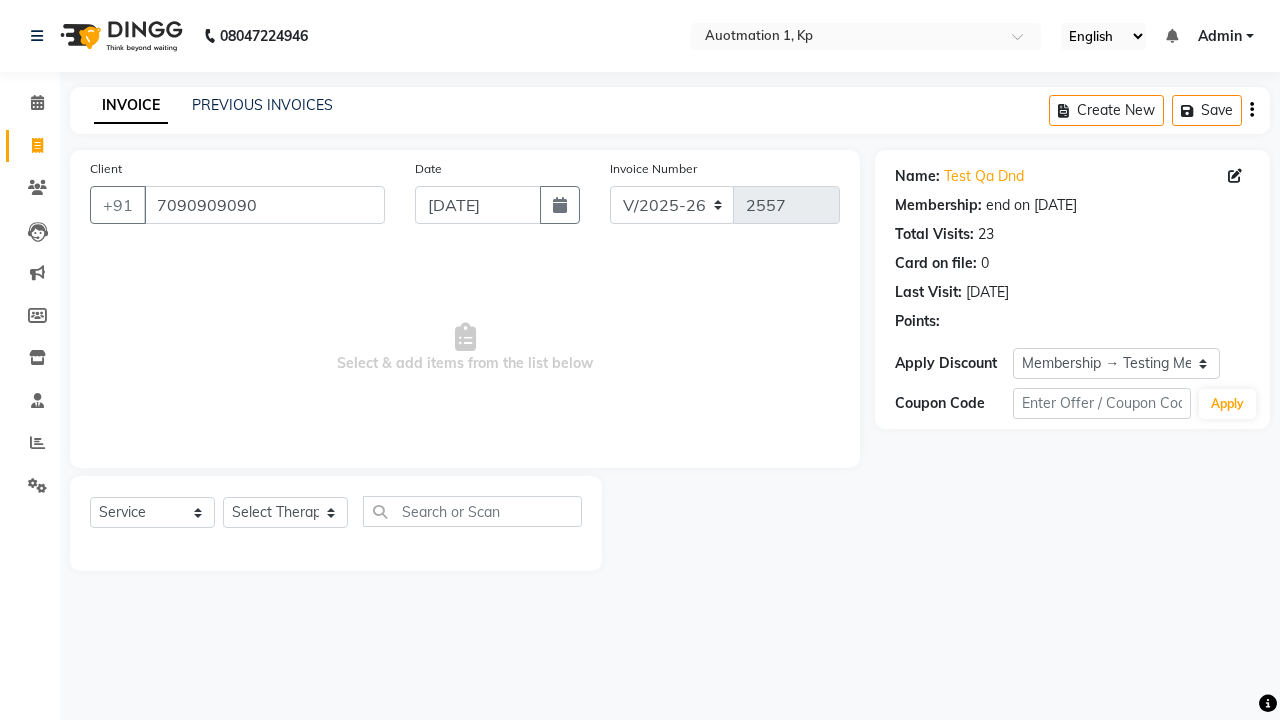 select on "5439" 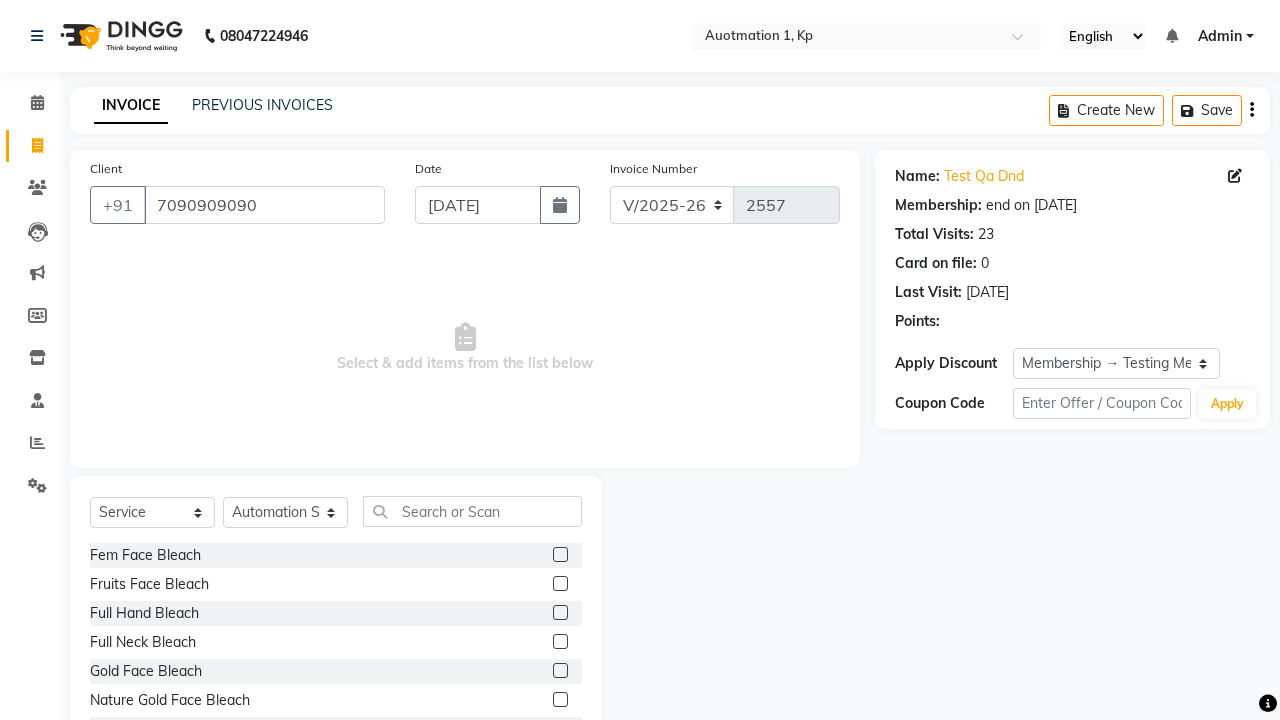 click 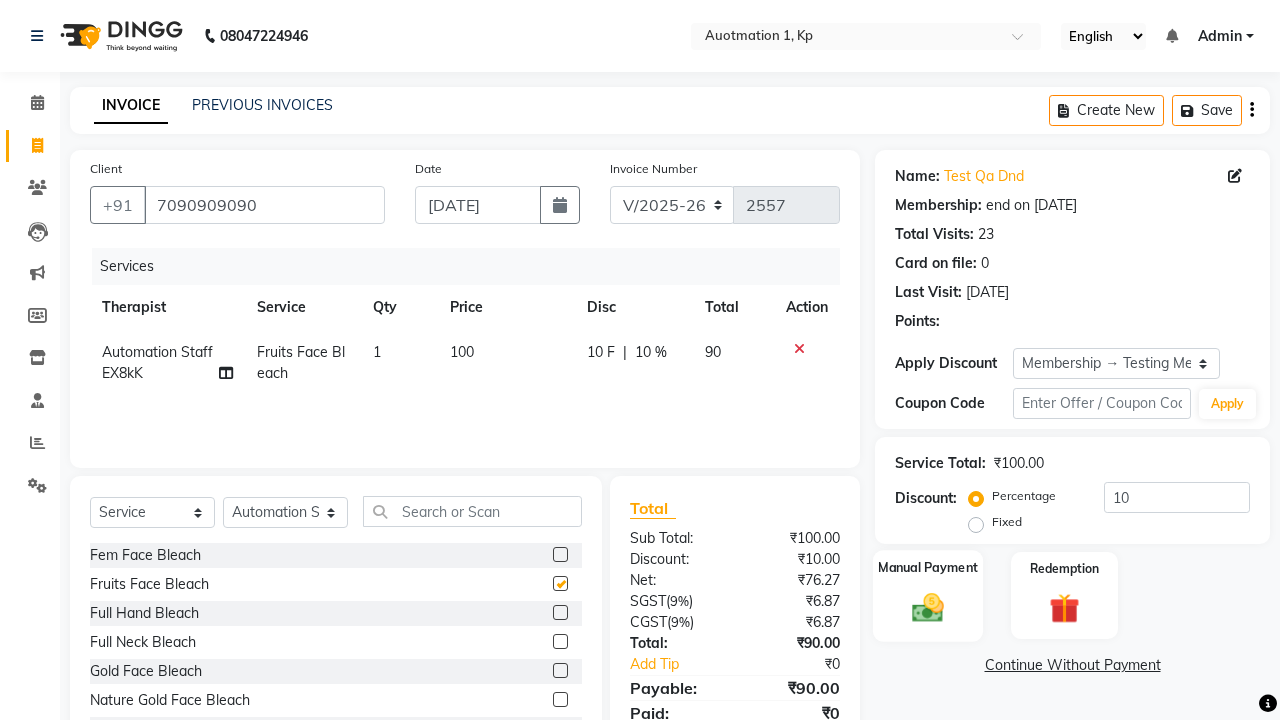 click 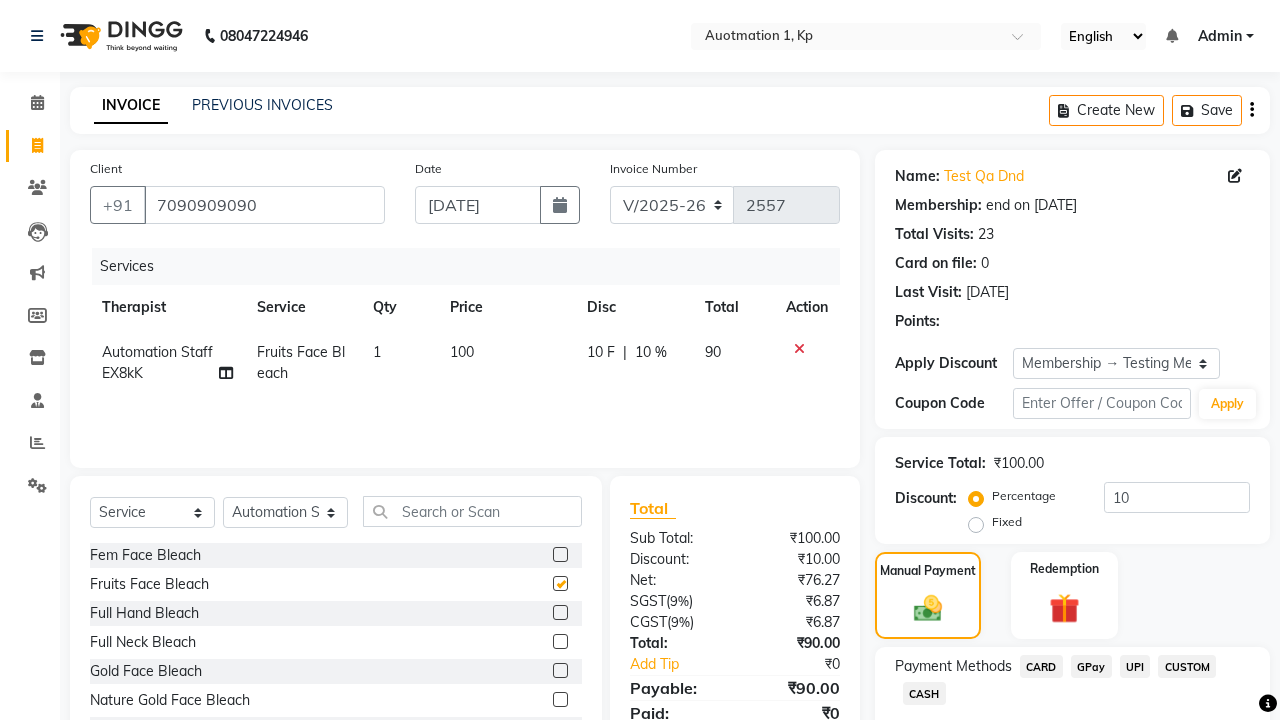 click on "CARD" 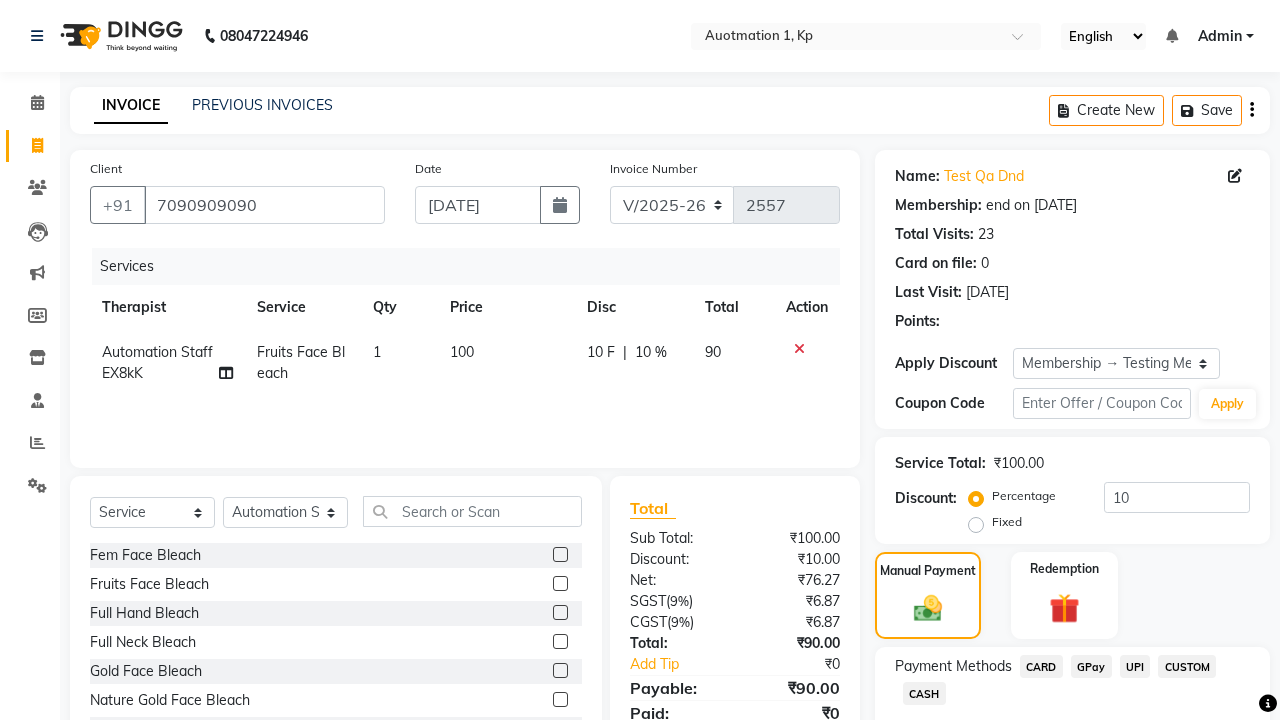 checkbox on "false" 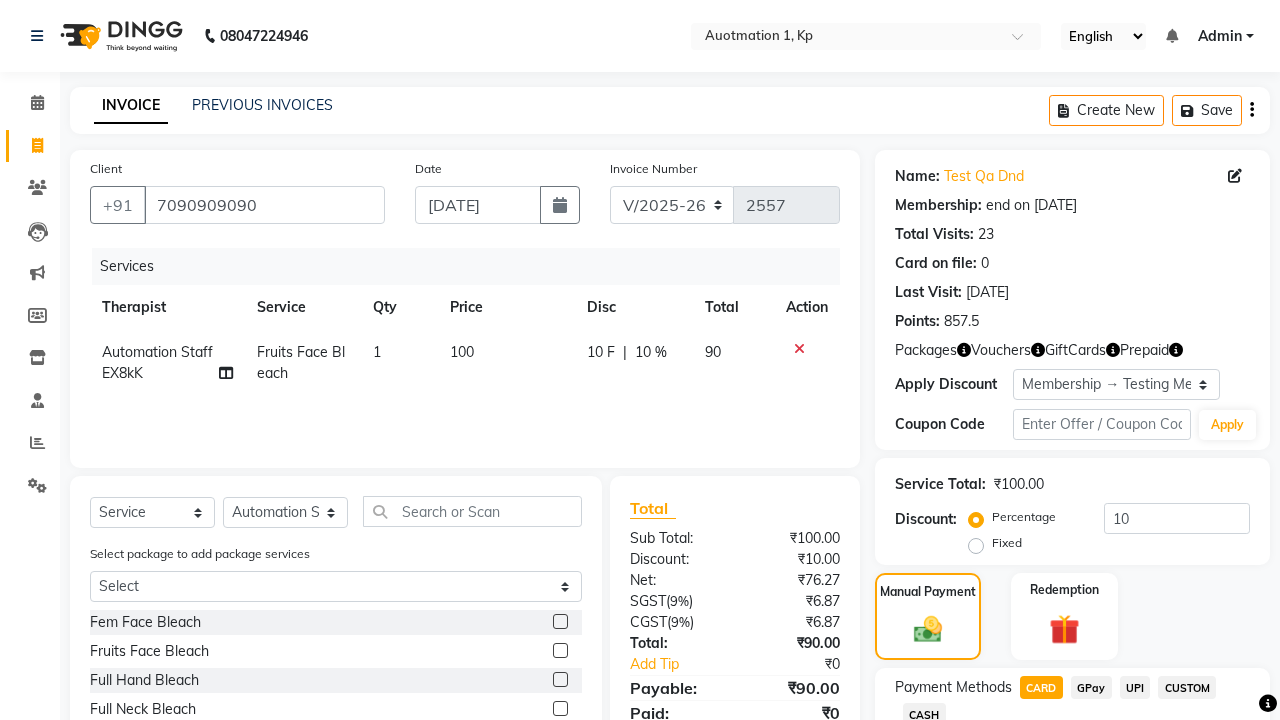 scroll, scrollTop: 195, scrollLeft: 0, axis: vertical 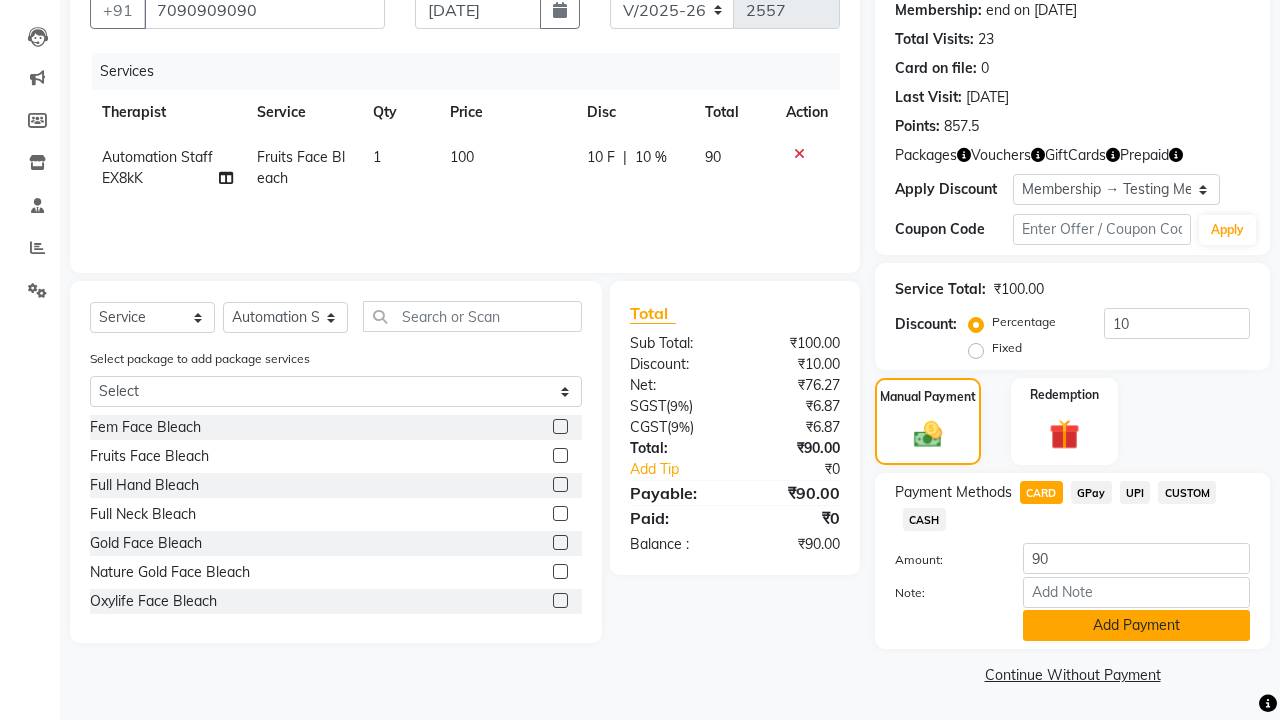 click on "Add Payment" 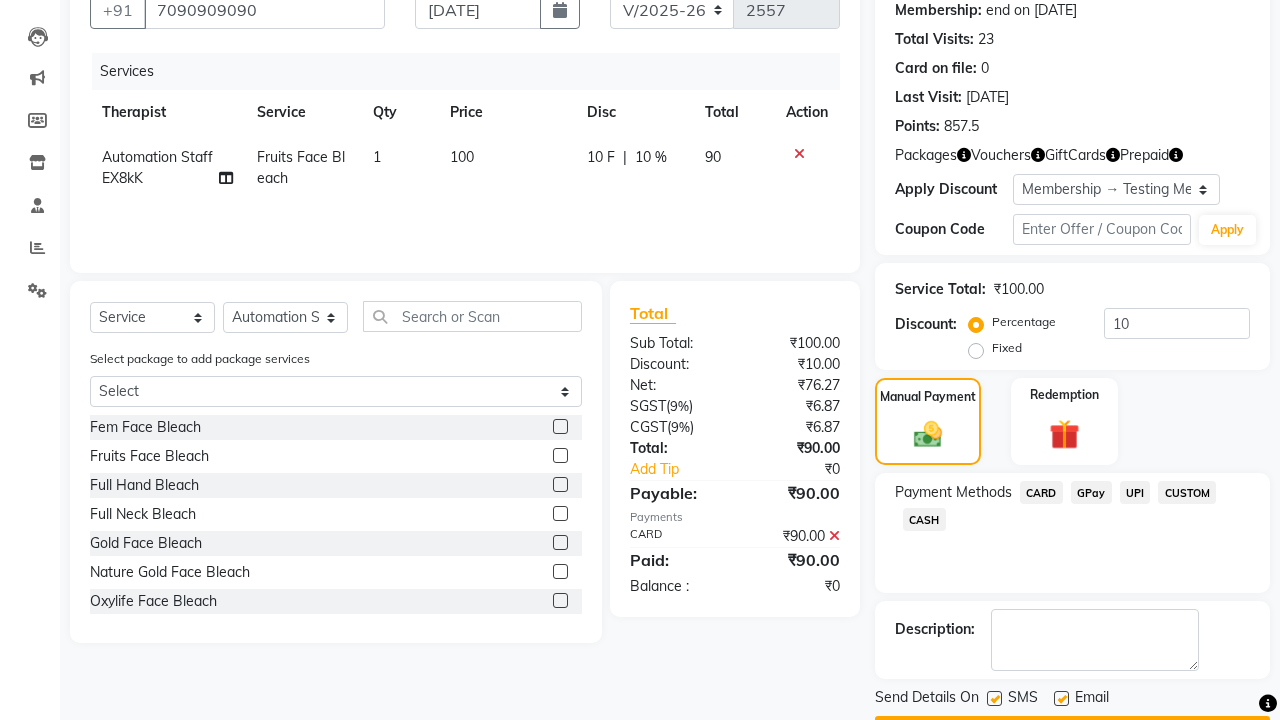click 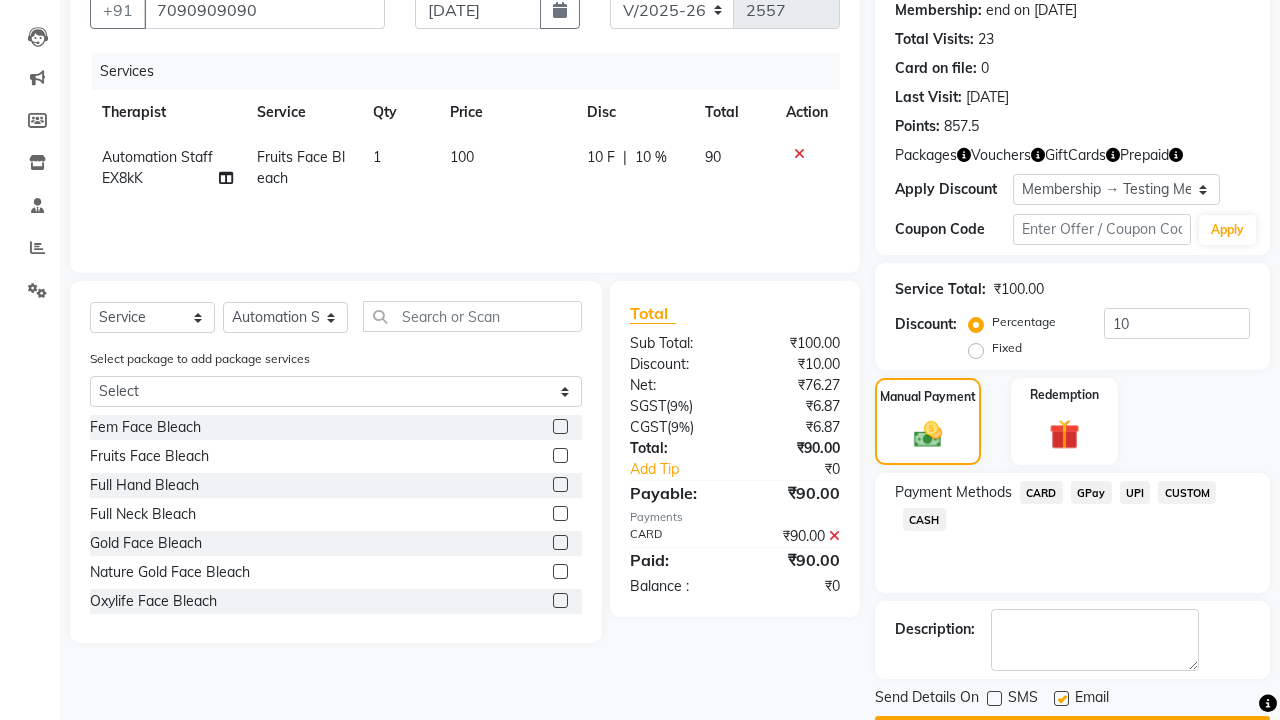 click 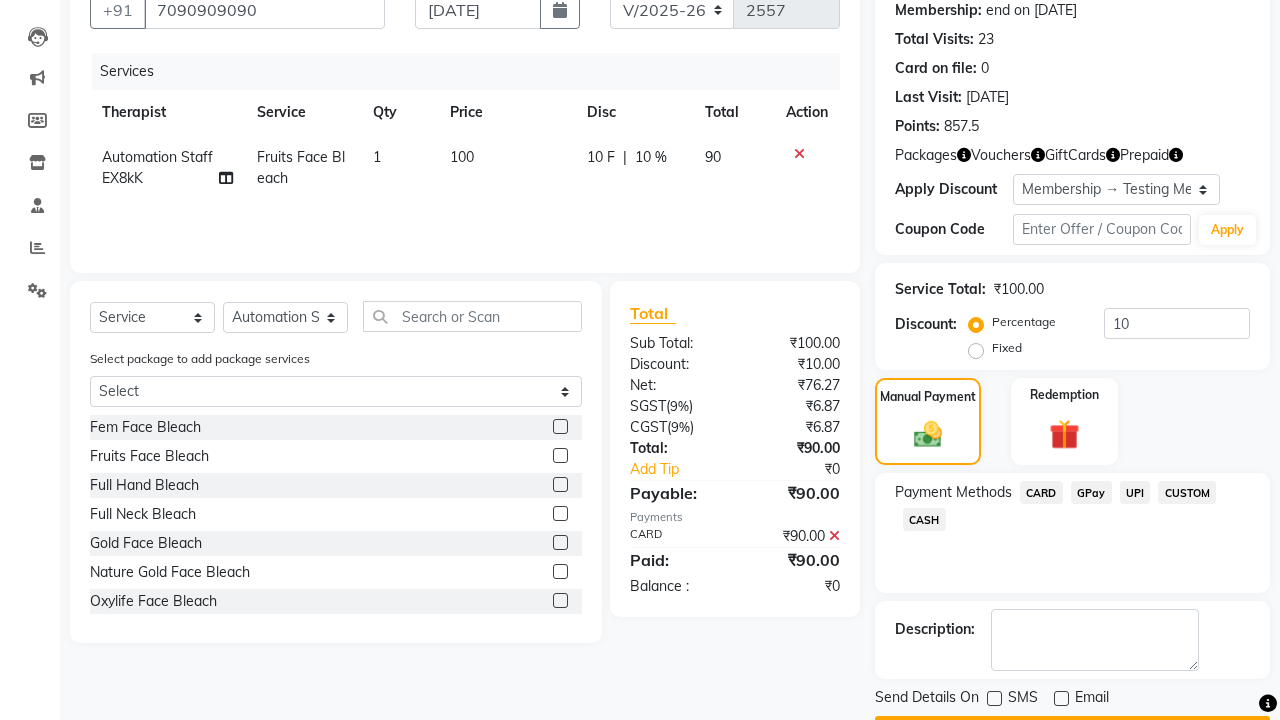 click on "Checkout" 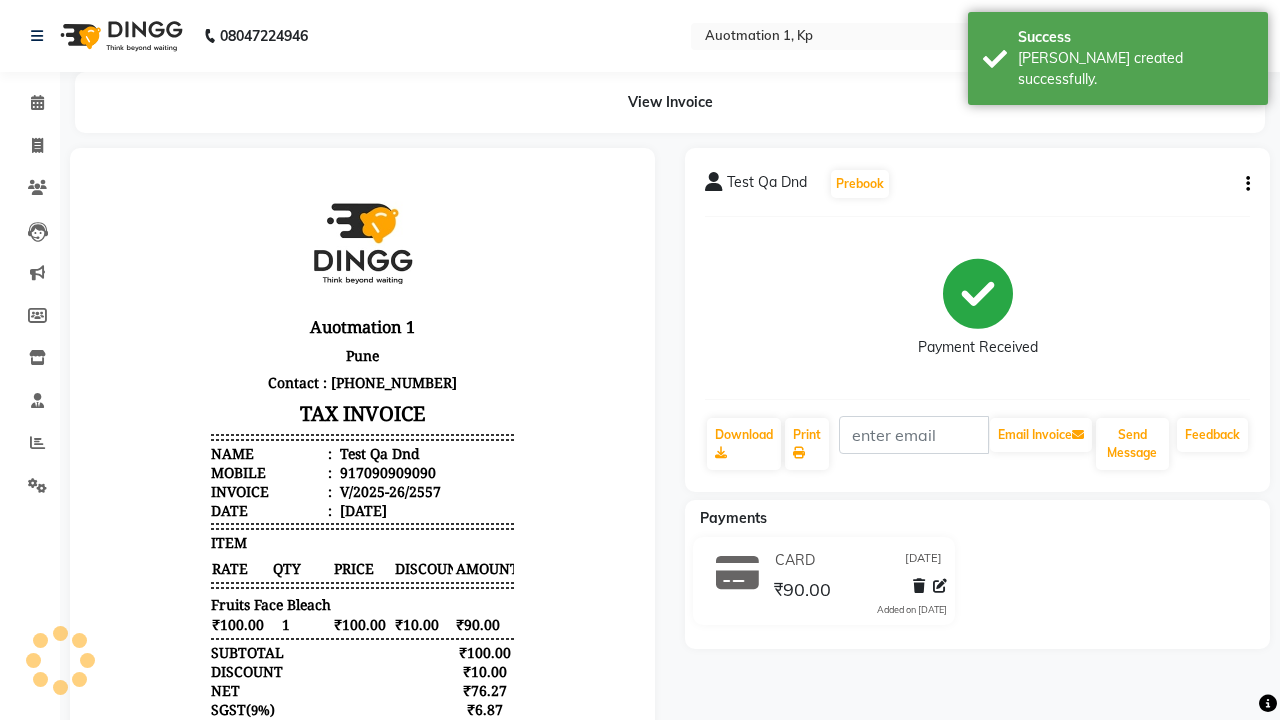 scroll, scrollTop: 0, scrollLeft: 0, axis: both 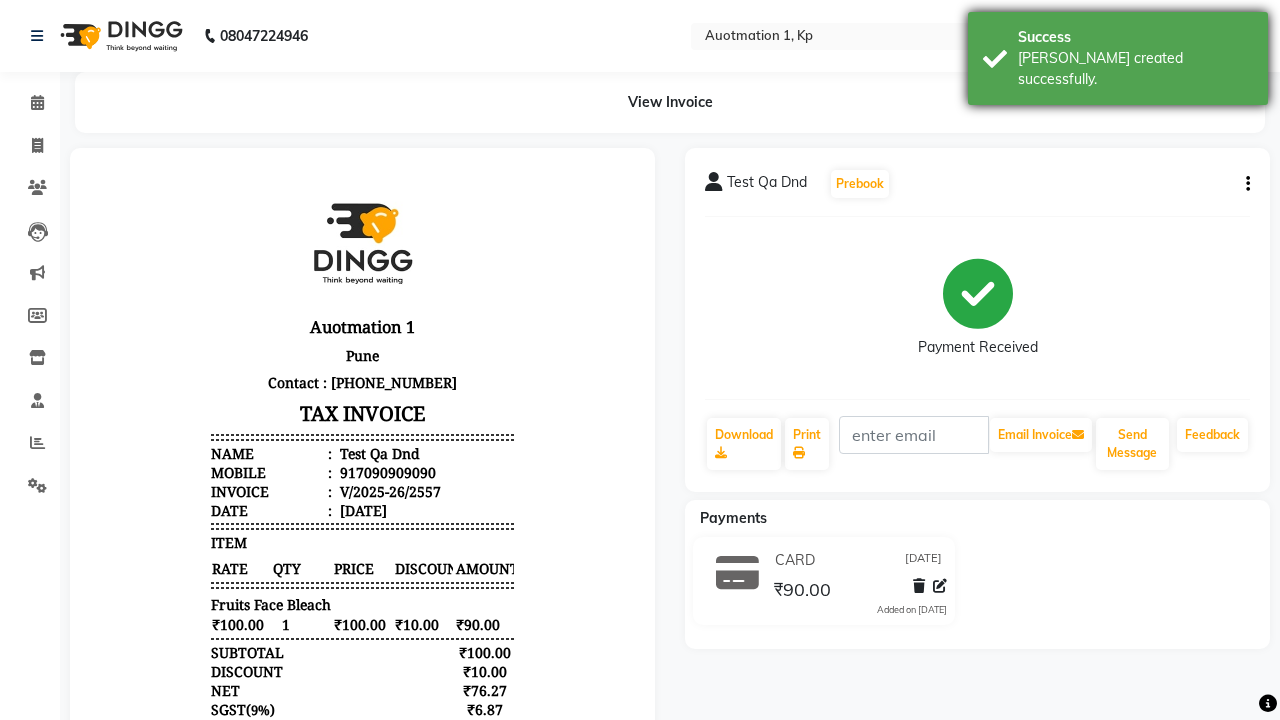 click on "[PERSON_NAME] created successfully." at bounding box center [1135, 69] 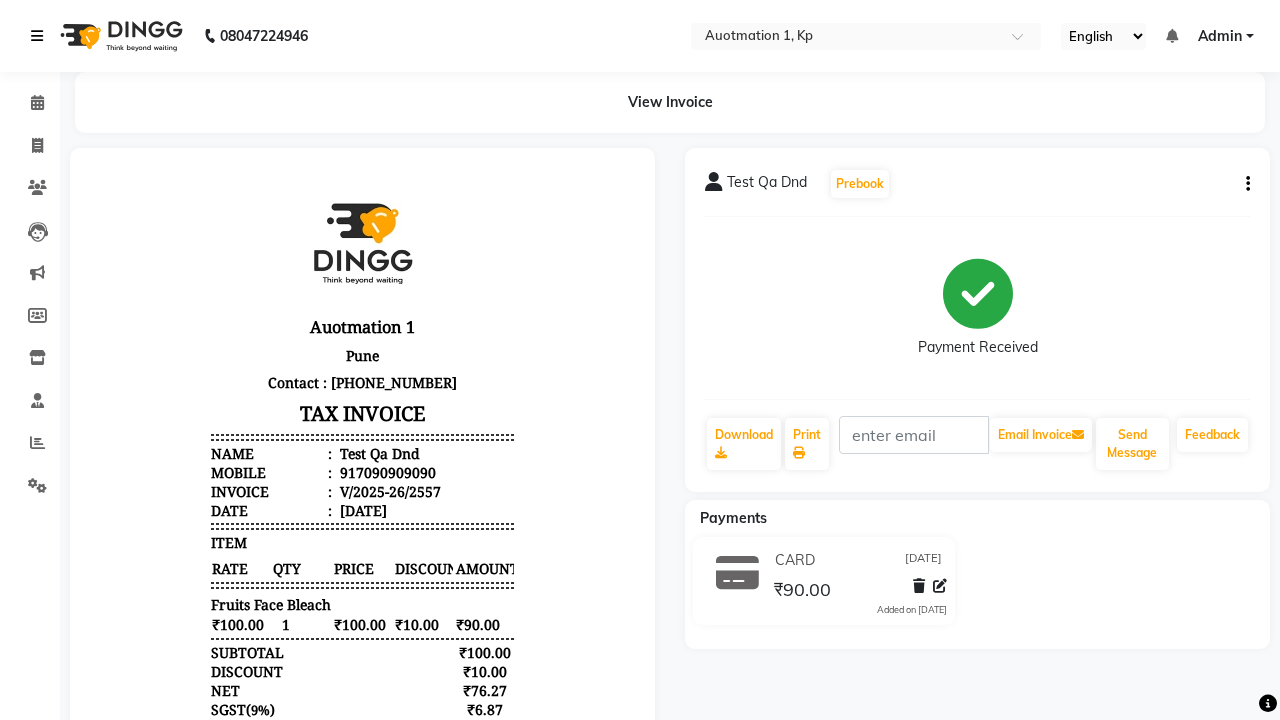 click at bounding box center [37, 36] 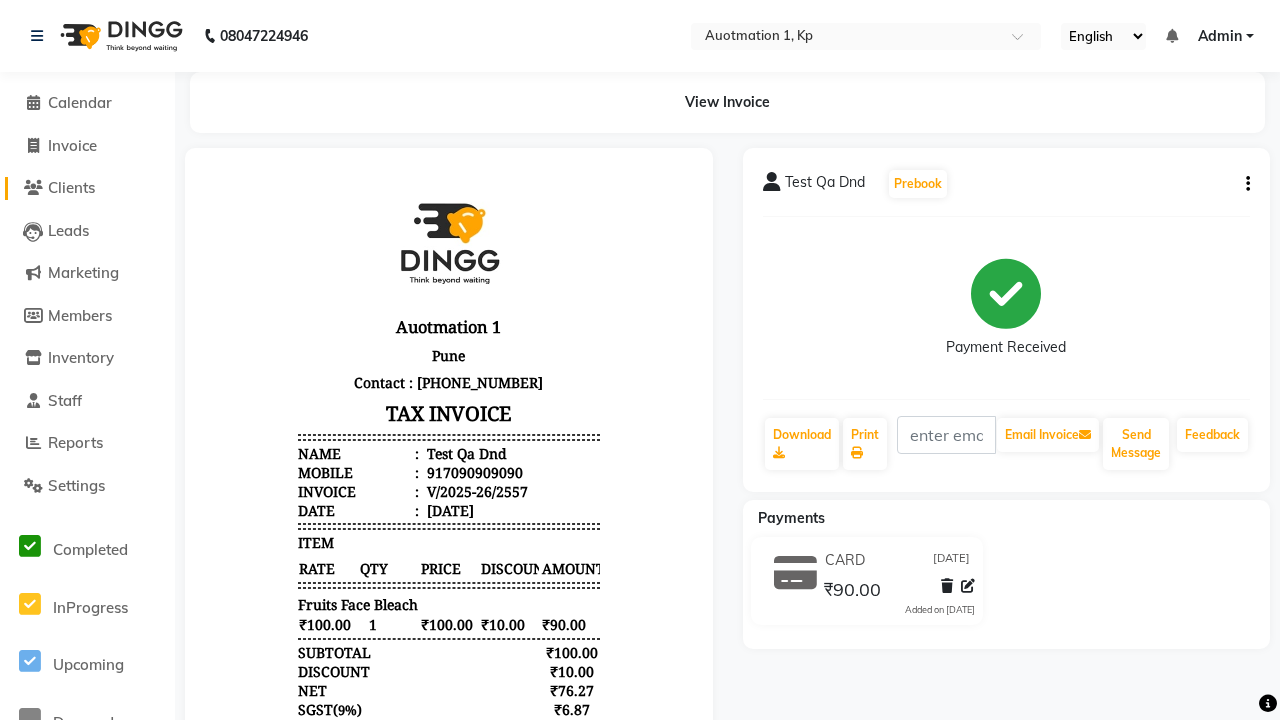 click on "Clients" 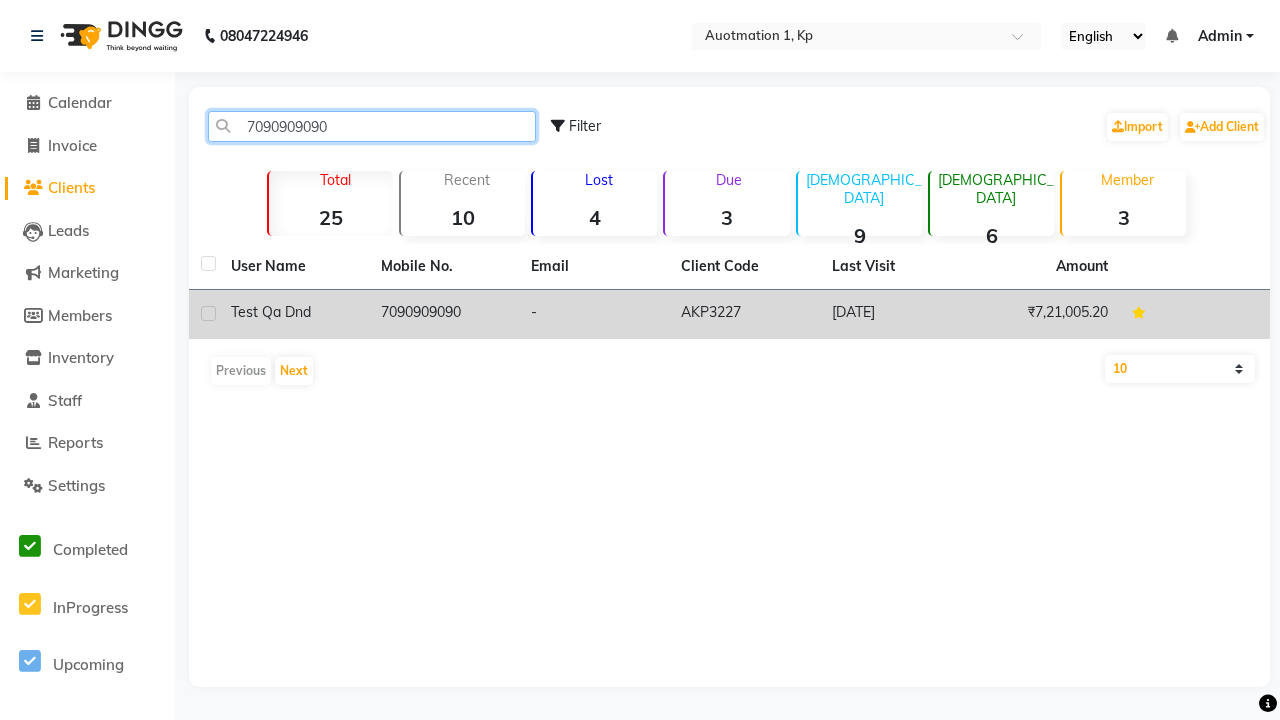 type on "7090909090" 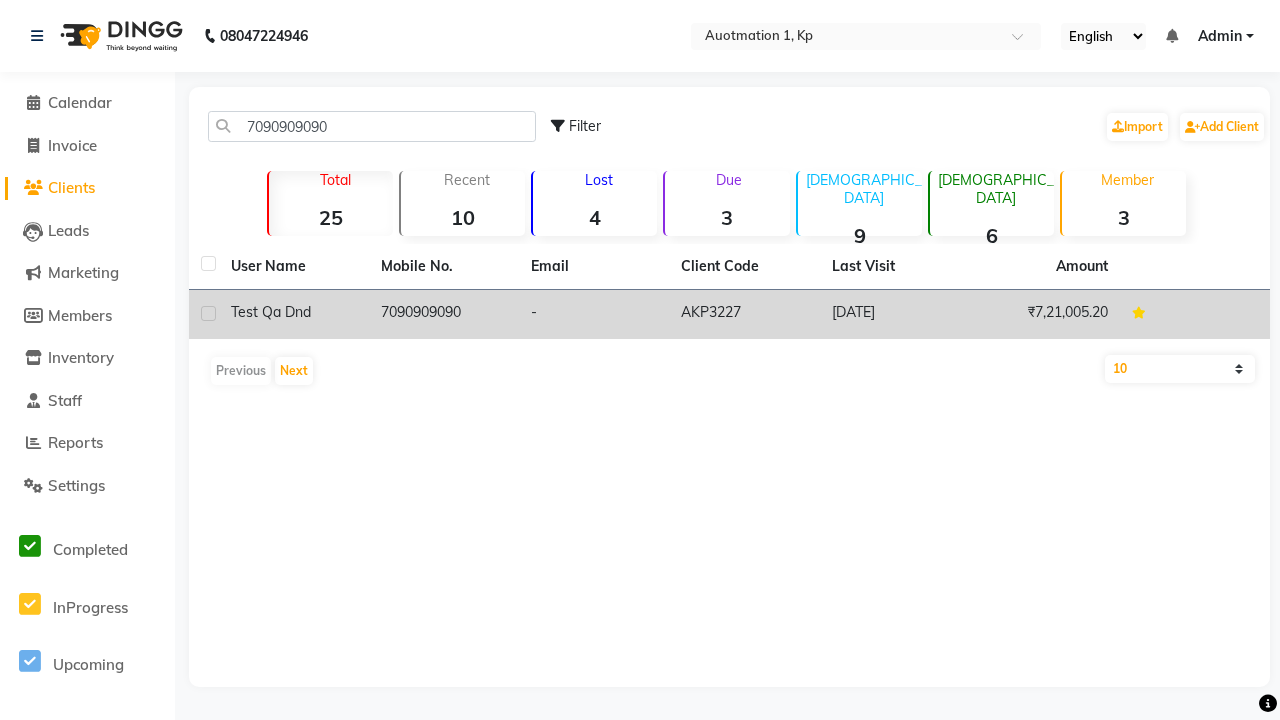 click on "7090909090" 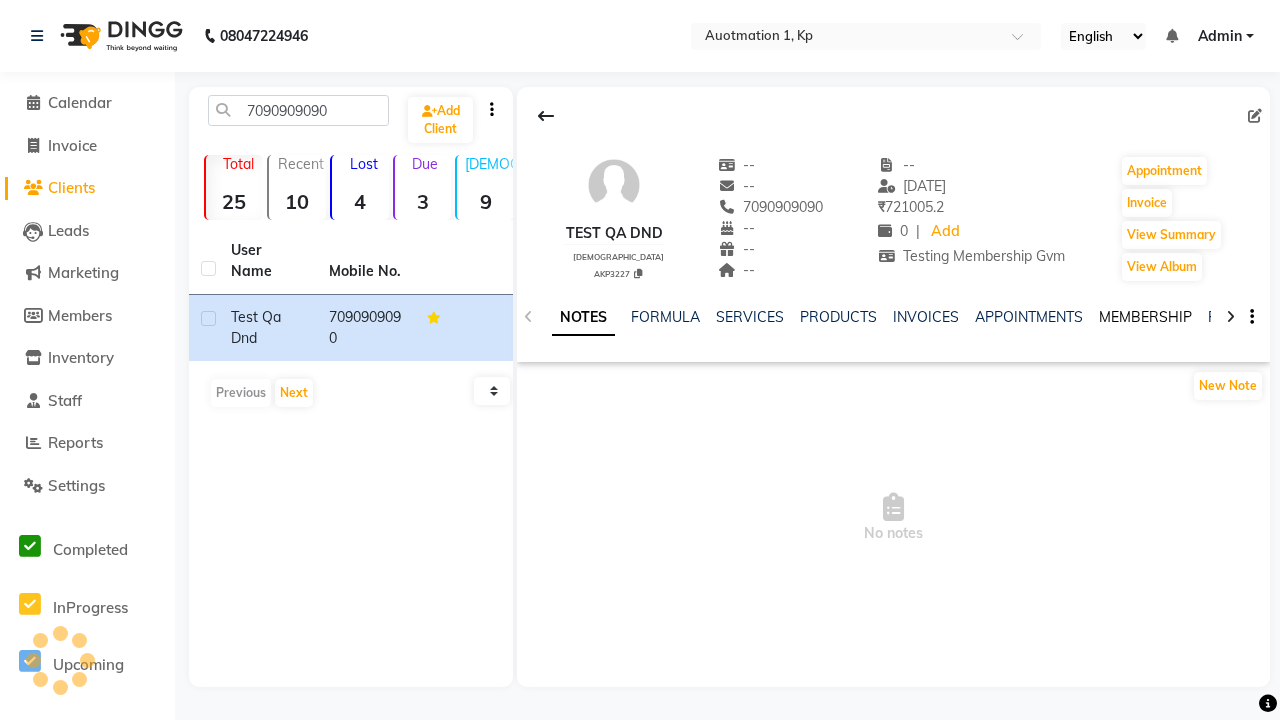 click on "MEMBERSHIP" 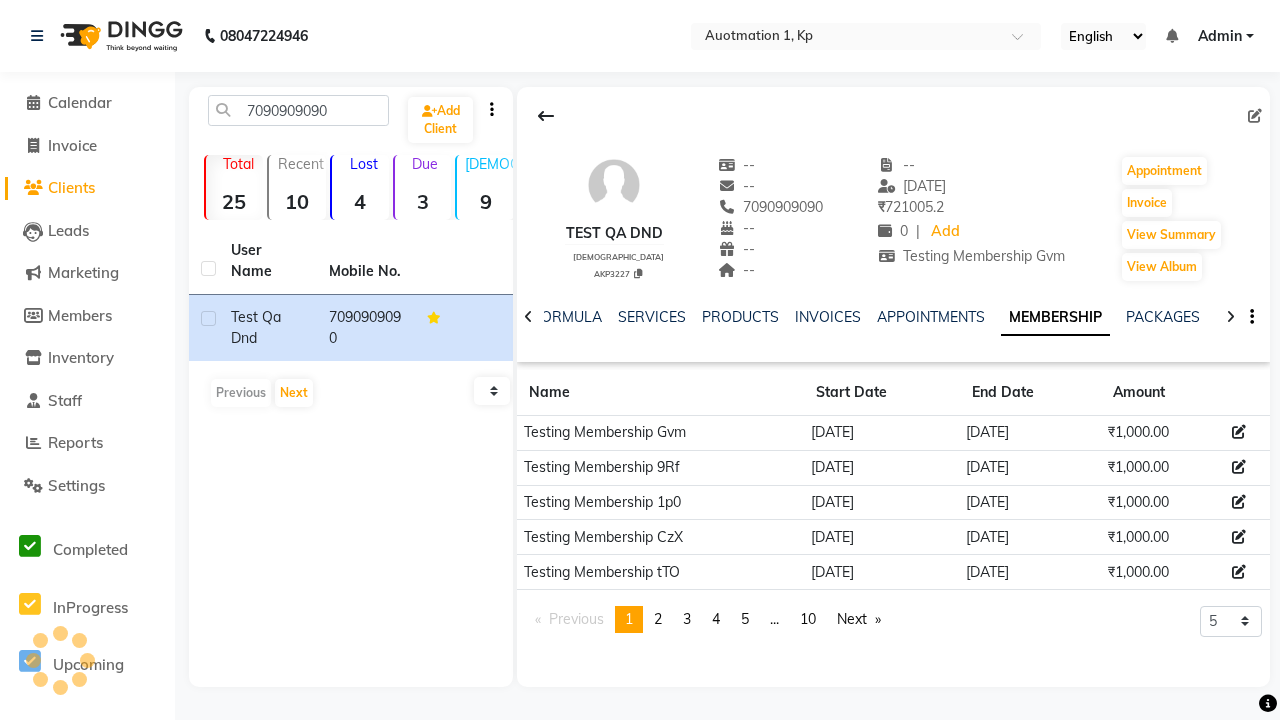 click 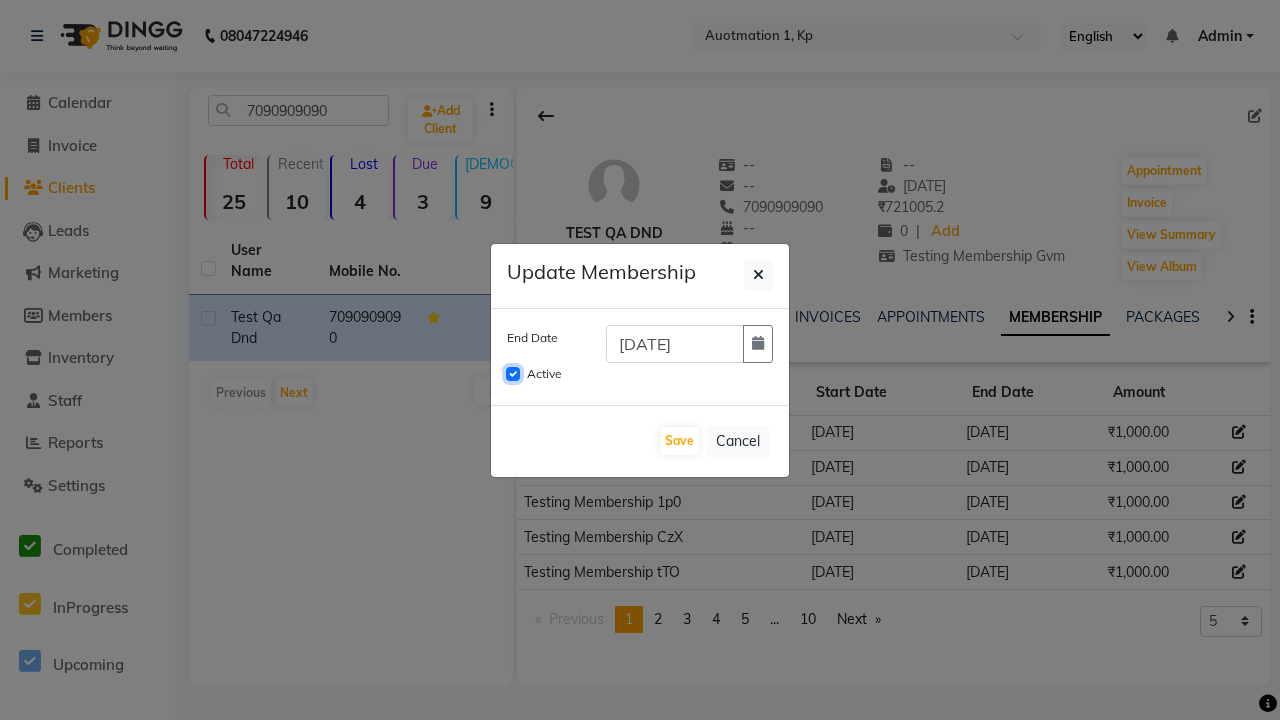 click on "Active" at bounding box center (513, 374) 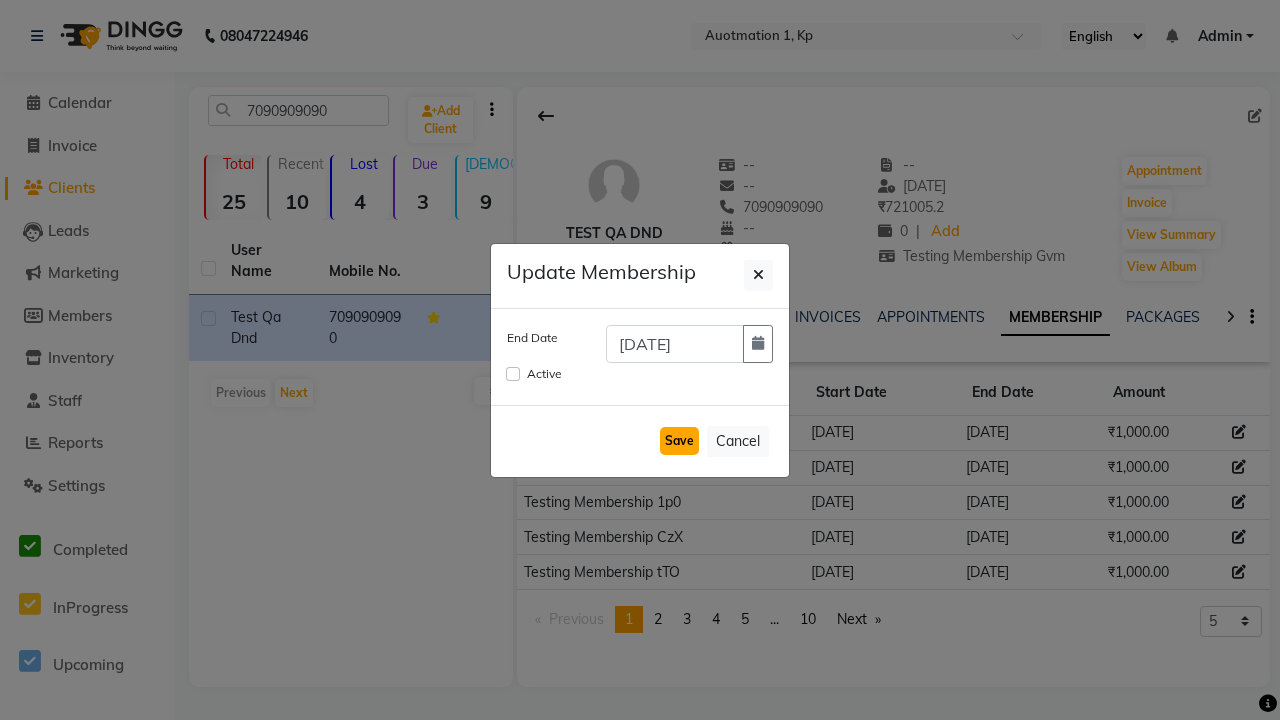 click on "Save" 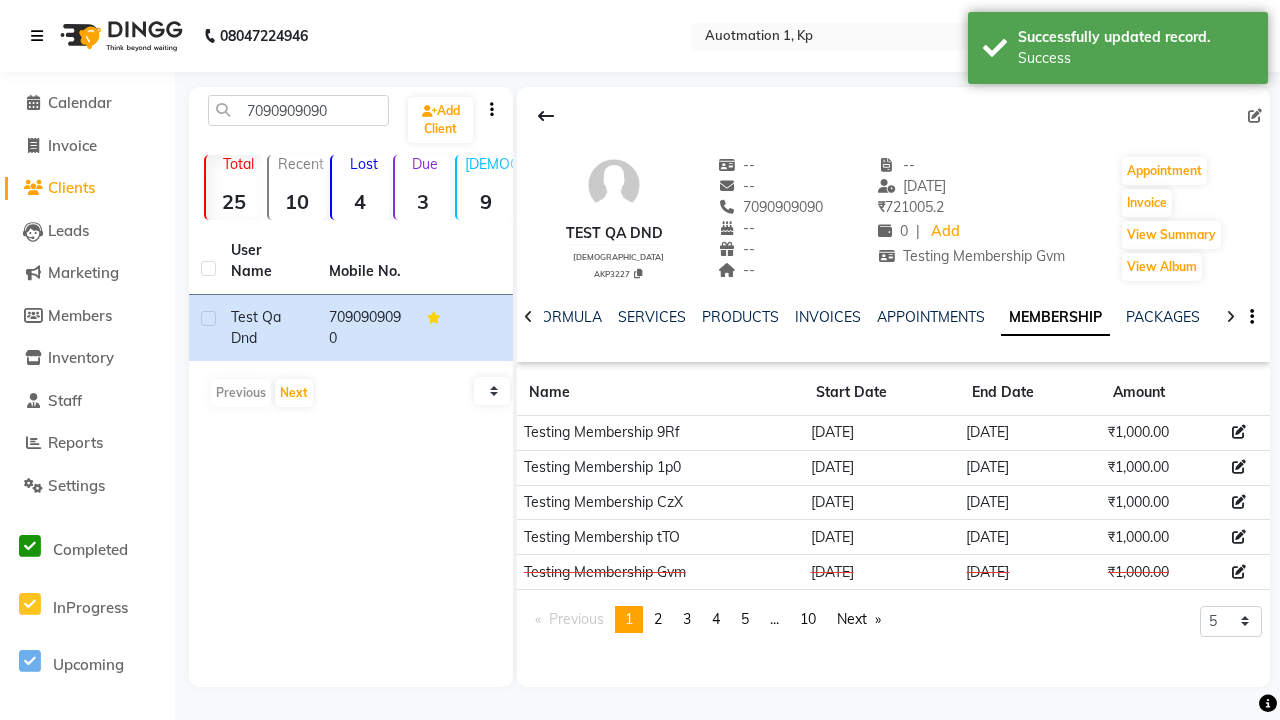 click on "Success" at bounding box center (1135, 58) 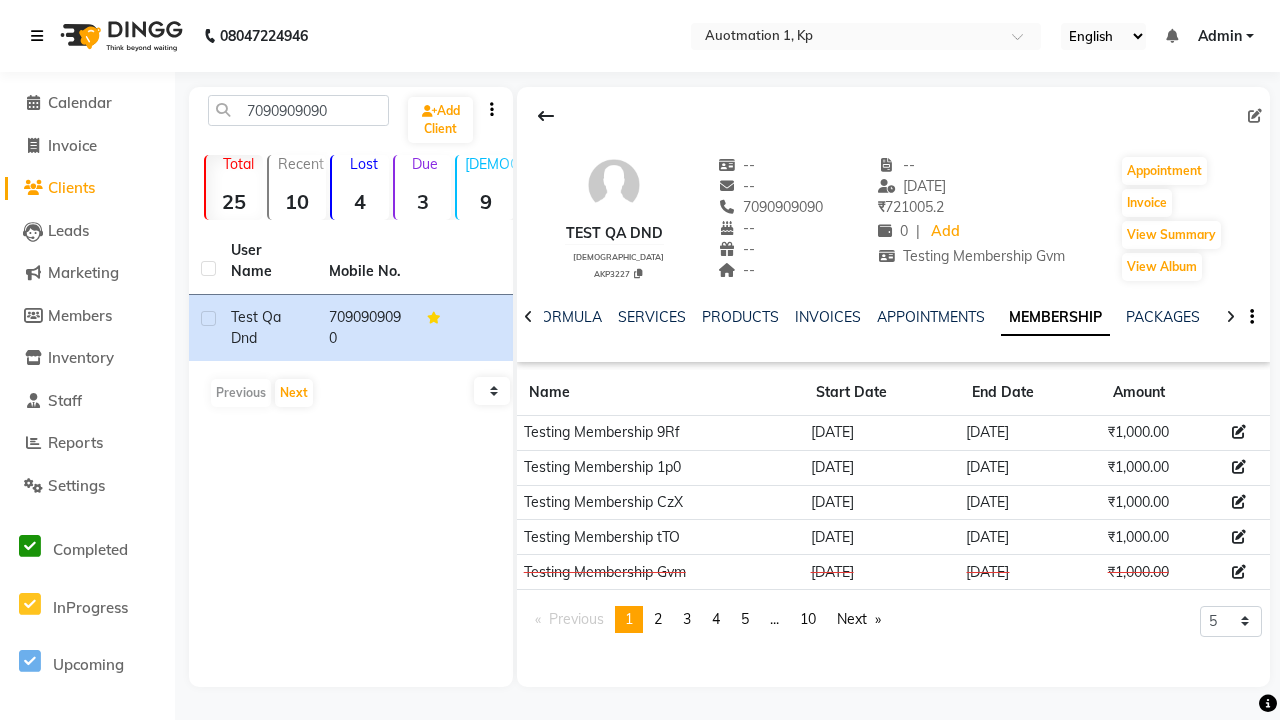 click at bounding box center (37, 36) 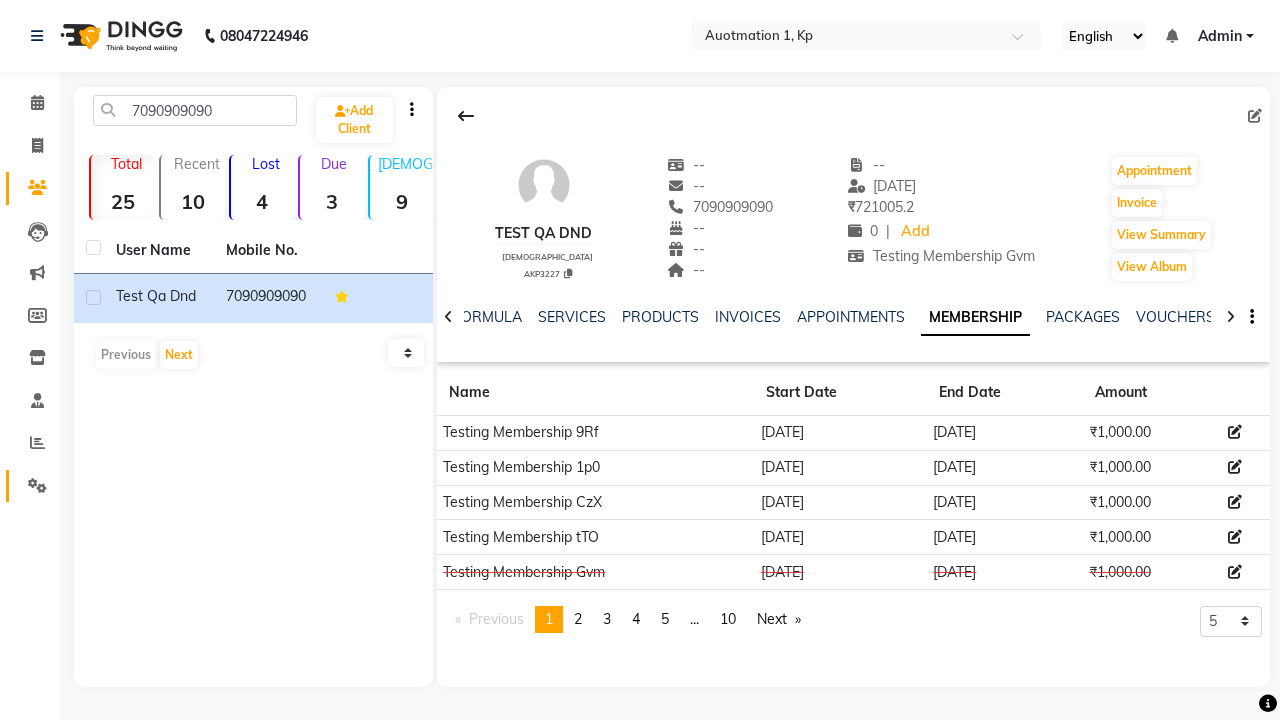 click 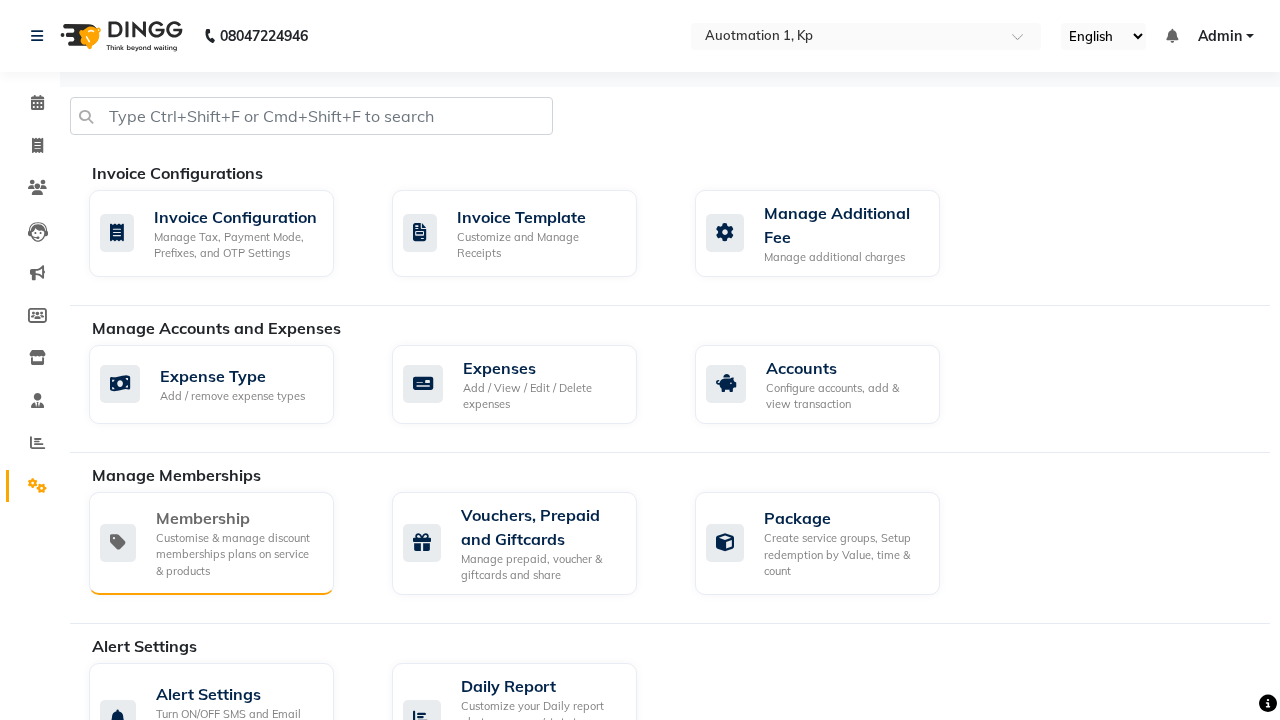 click on "Membership" 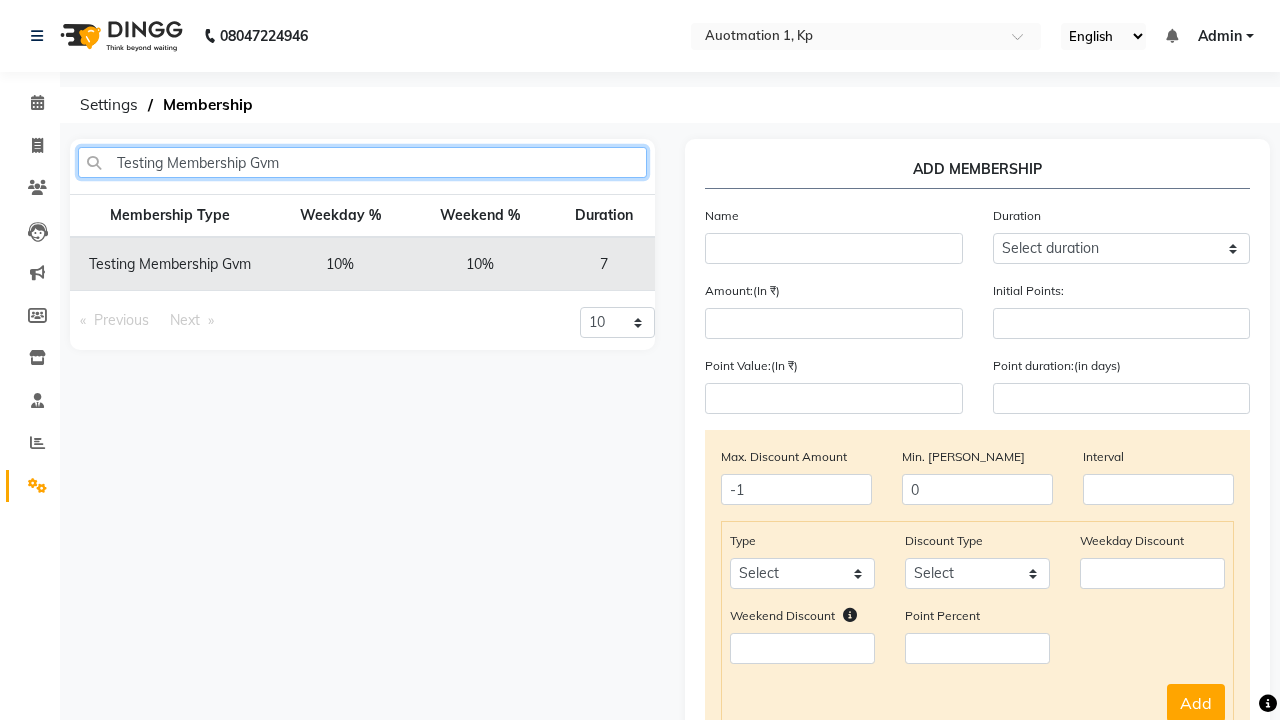 type on "Testing Membership Gvm" 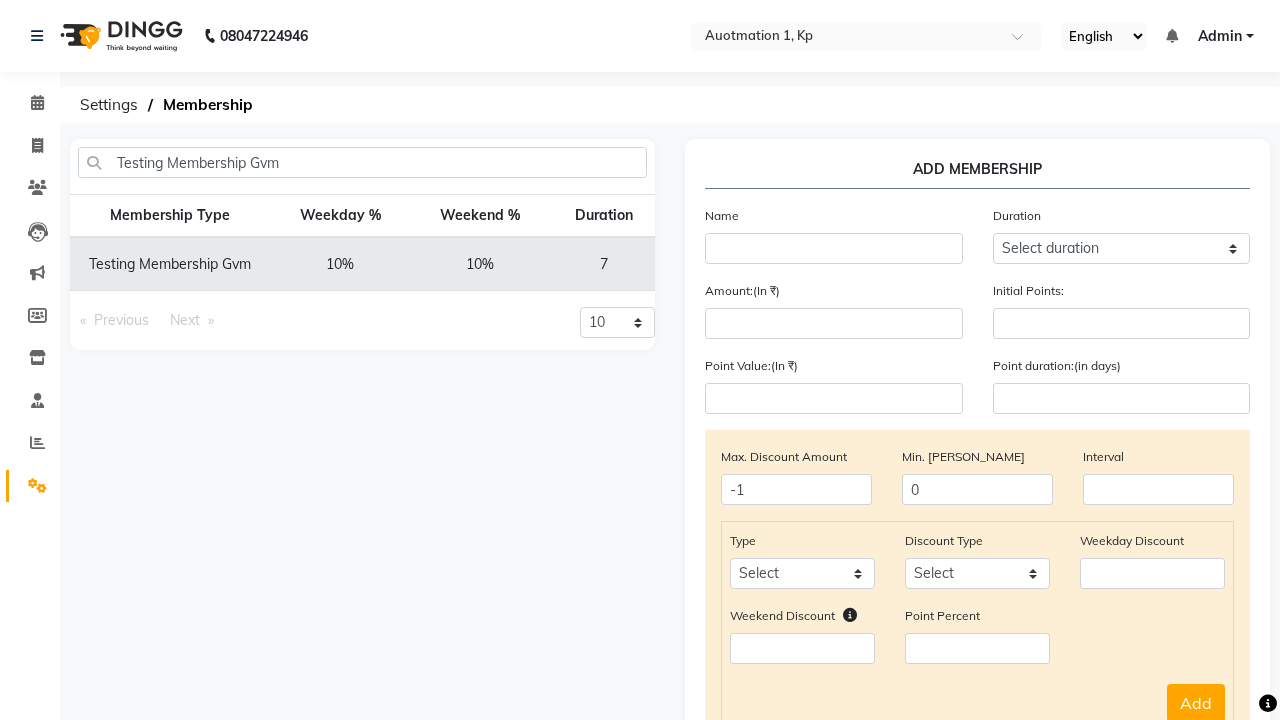 click 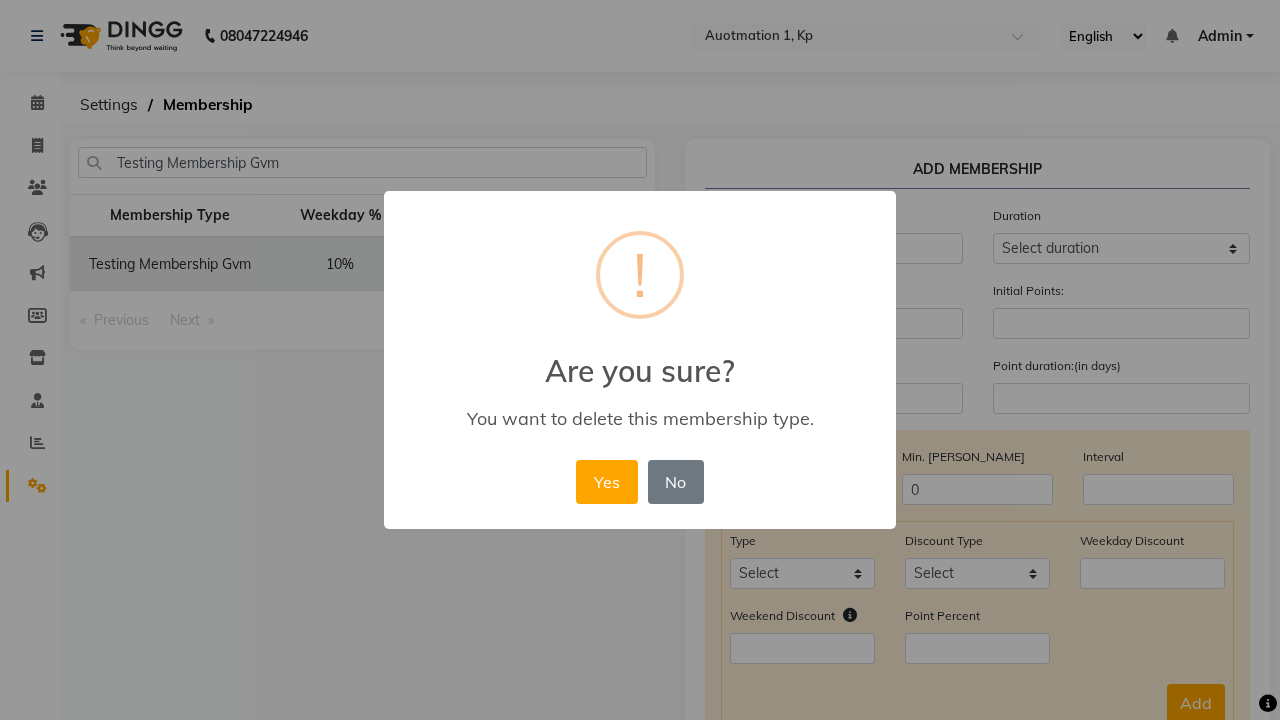 scroll, scrollTop: 0, scrollLeft: 215, axis: horizontal 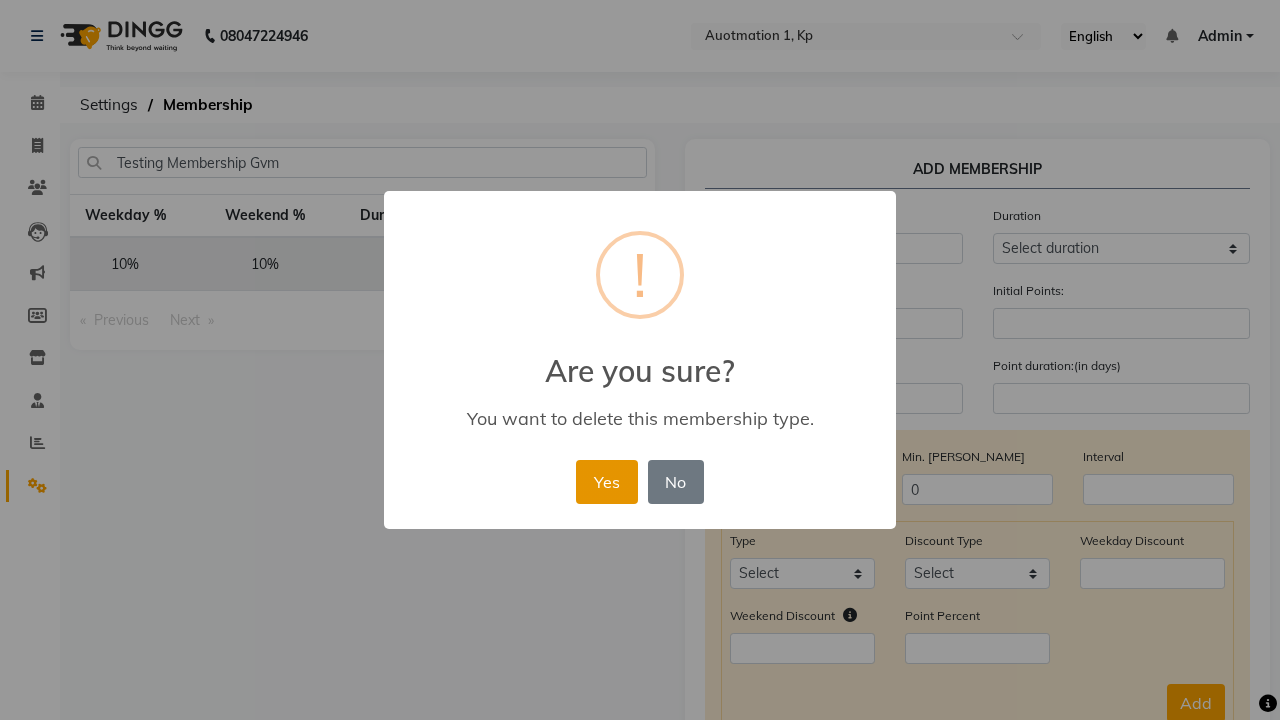 click on "Yes" at bounding box center [606, 482] 